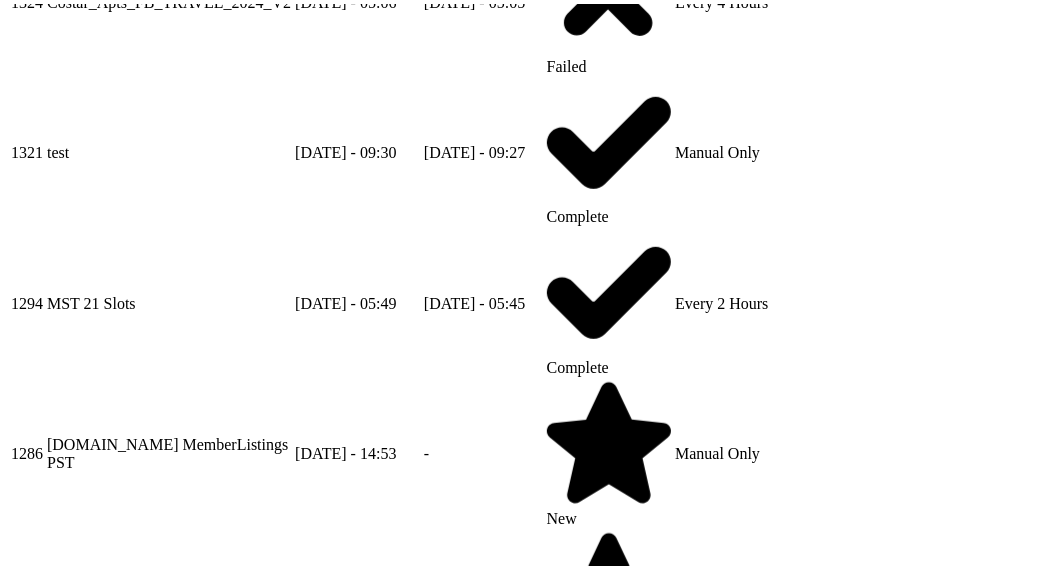 scroll, scrollTop: 715, scrollLeft: 0, axis: vertical 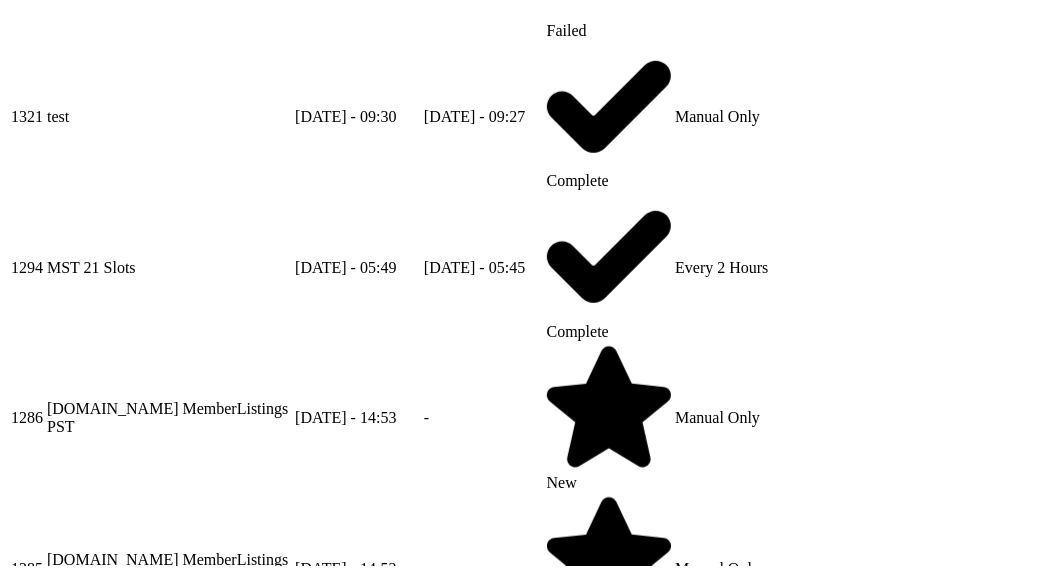 click at bounding box center (361, 1422) 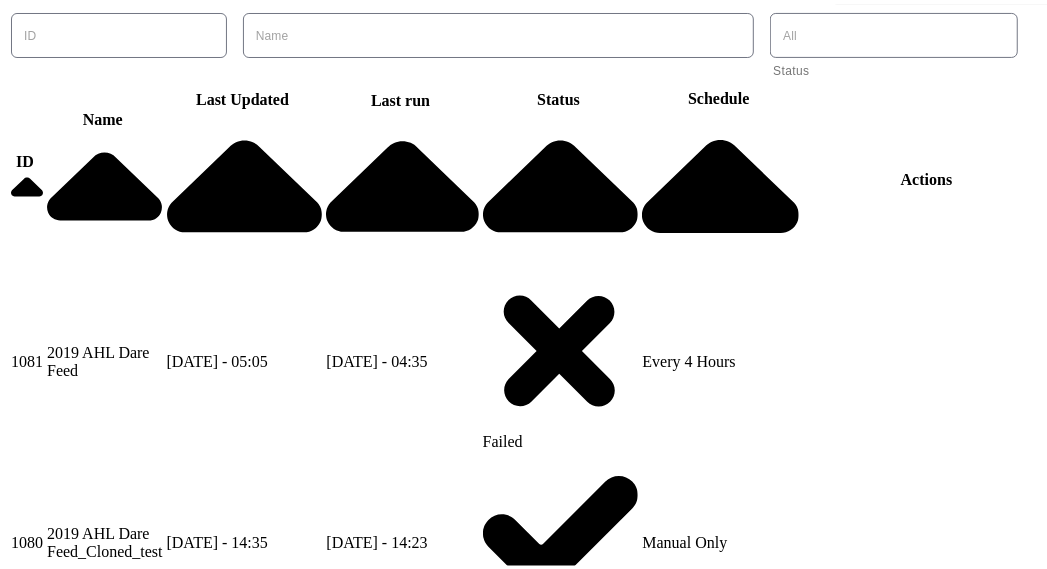 scroll, scrollTop: 715, scrollLeft: 0, axis: vertical 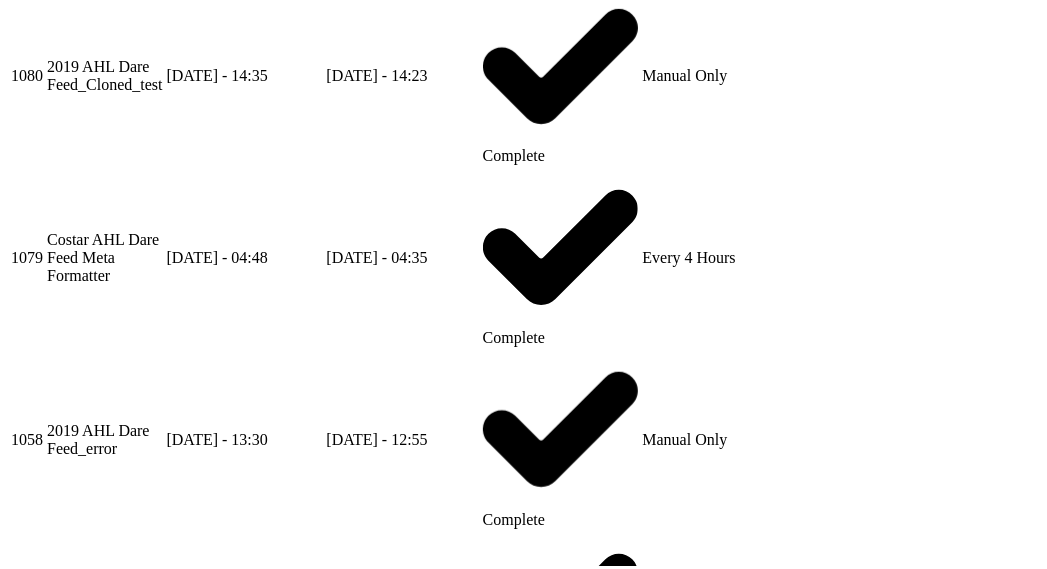 click at bounding box center [368, 1646] 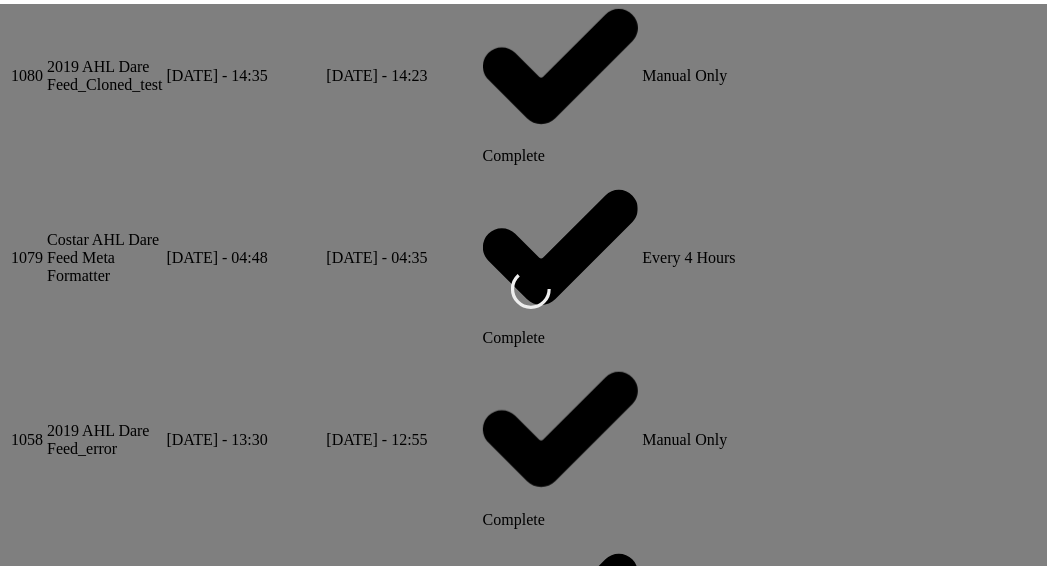 scroll, scrollTop: 759, scrollLeft: 0, axis: vertical 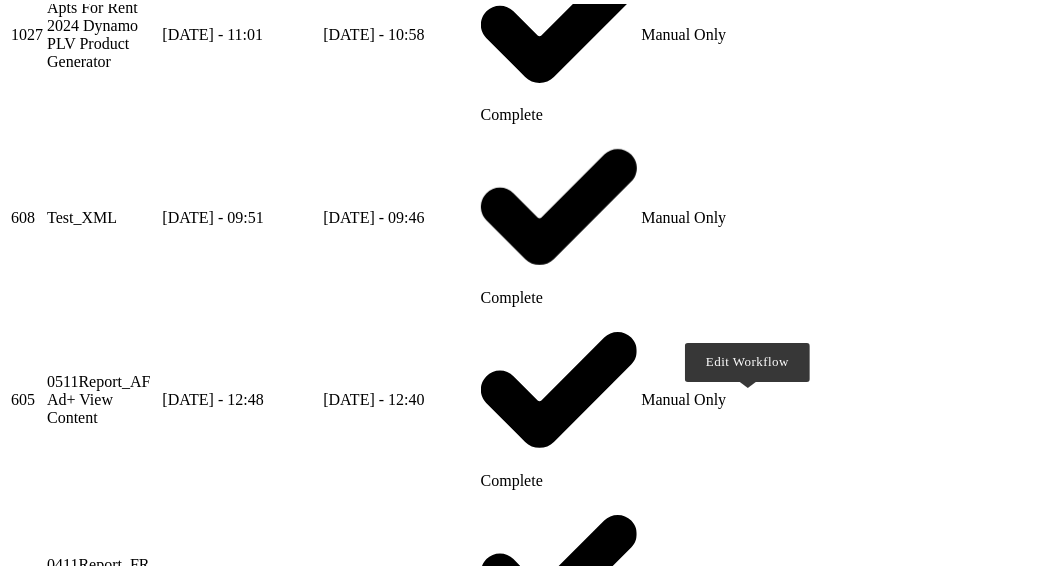 click 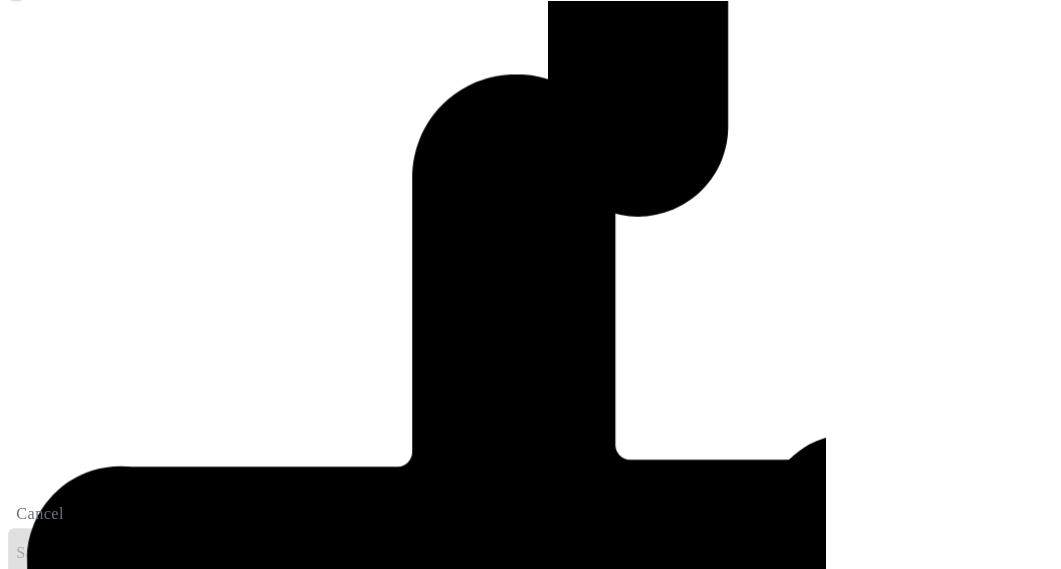 scroll, scrollTop: 483, scrollLeft: 0, axis: vertical 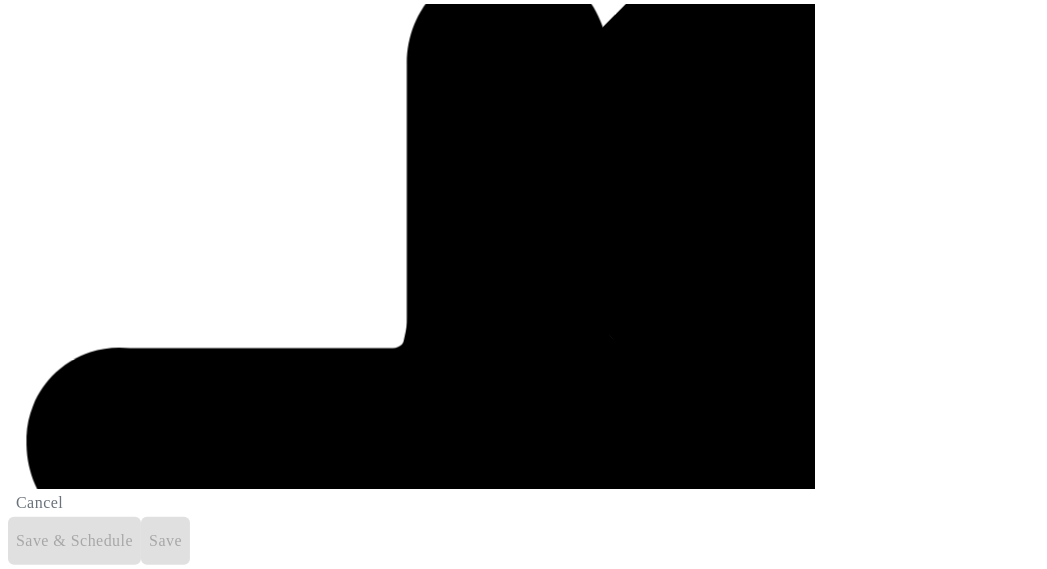 click 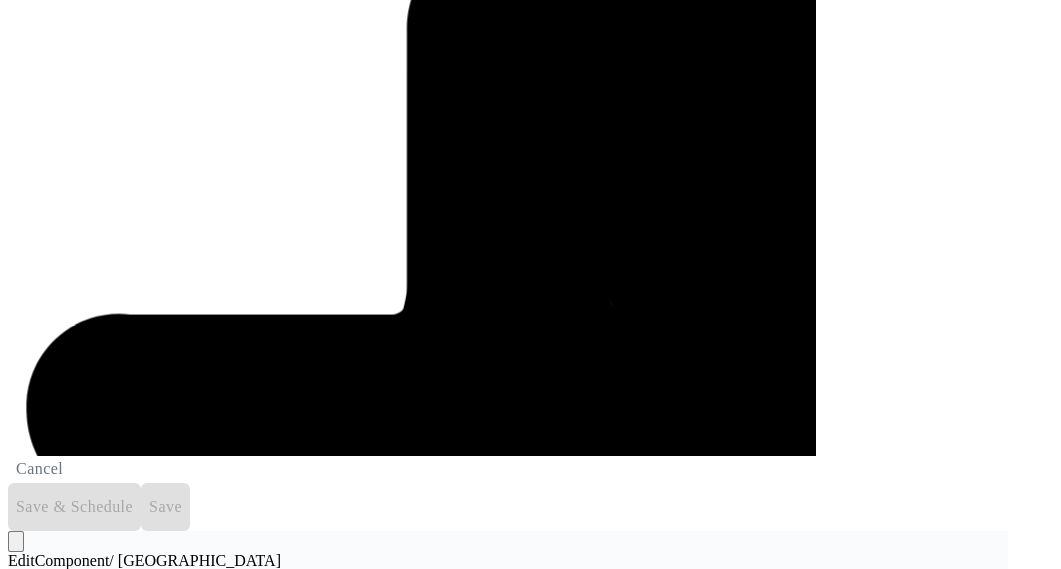 click 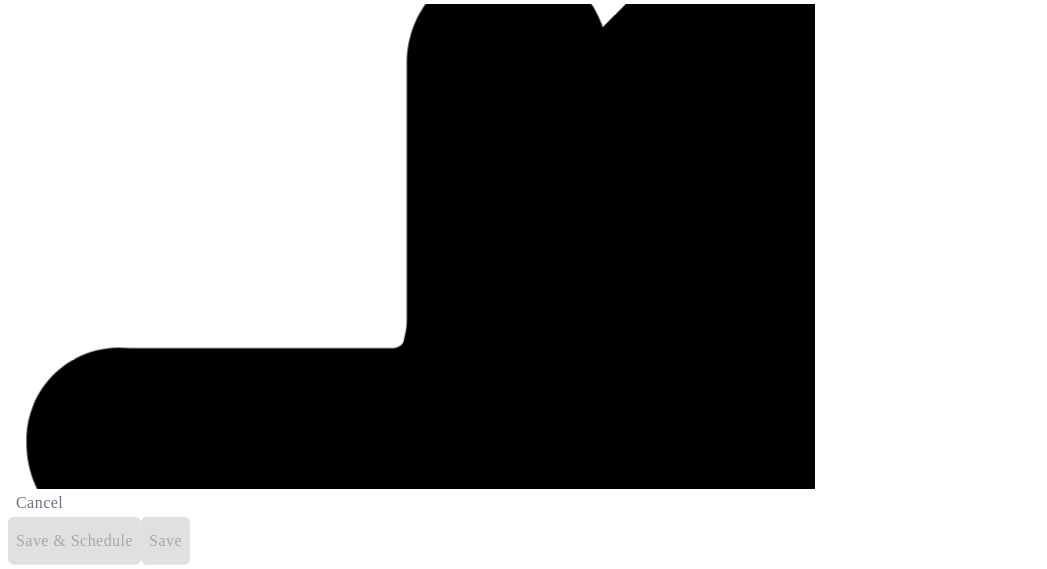 click 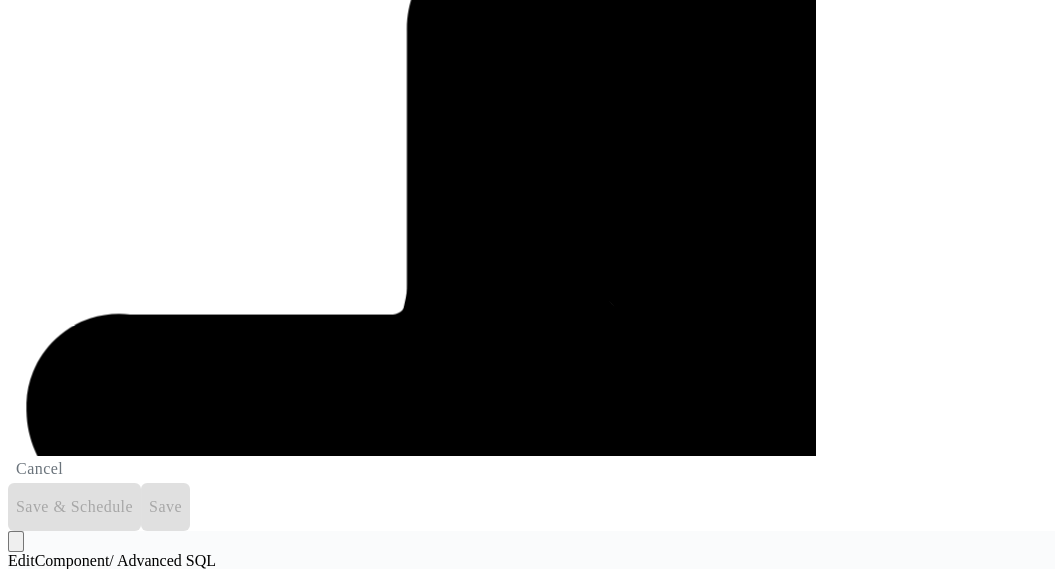 scroll, scrollTop: 1054, scrollLeft: 0, axis: vertical 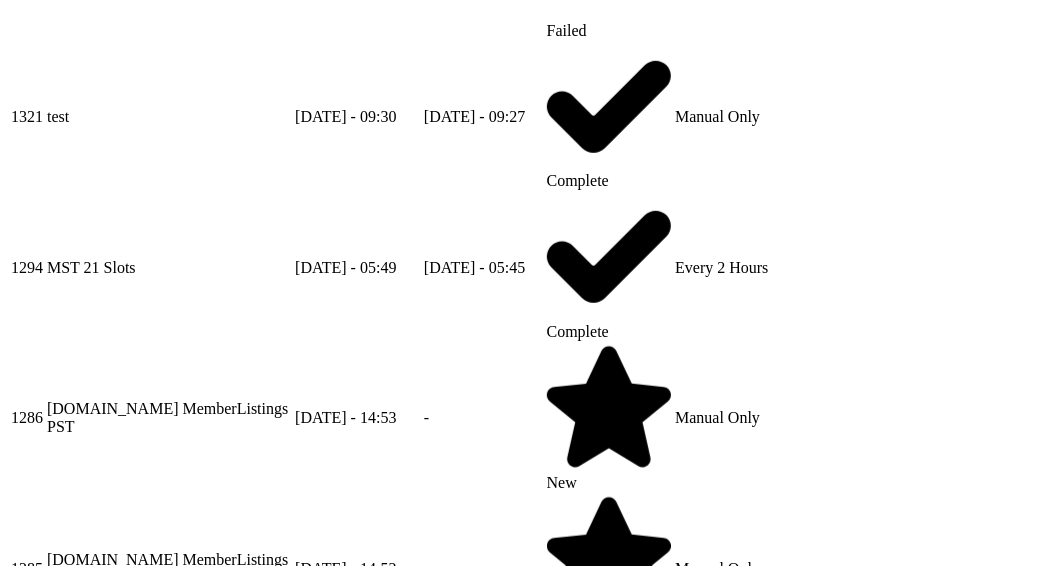 click 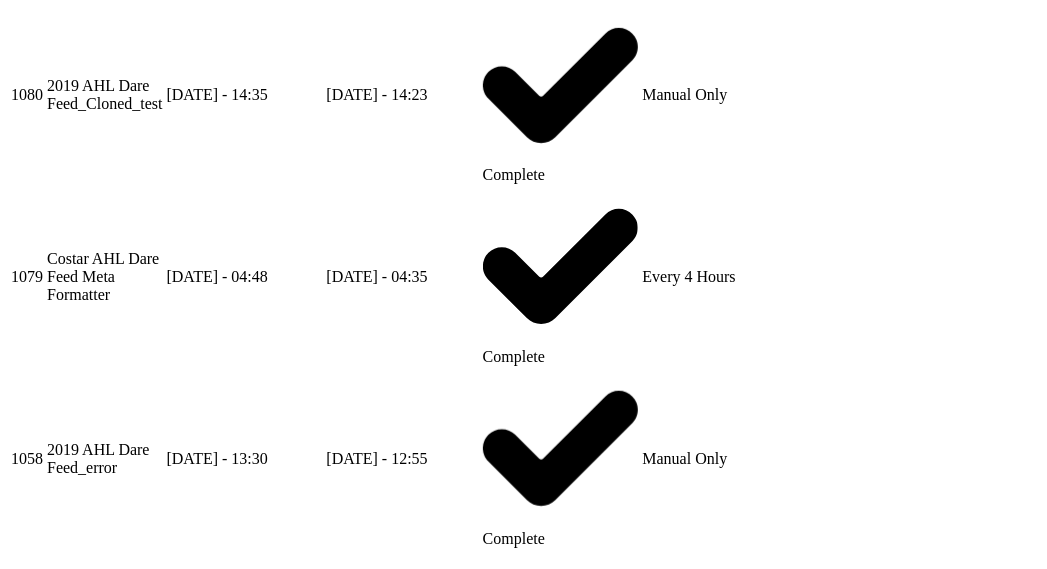 scroll, scrollTop: 715, scrollLeft: 0, axis: vertical 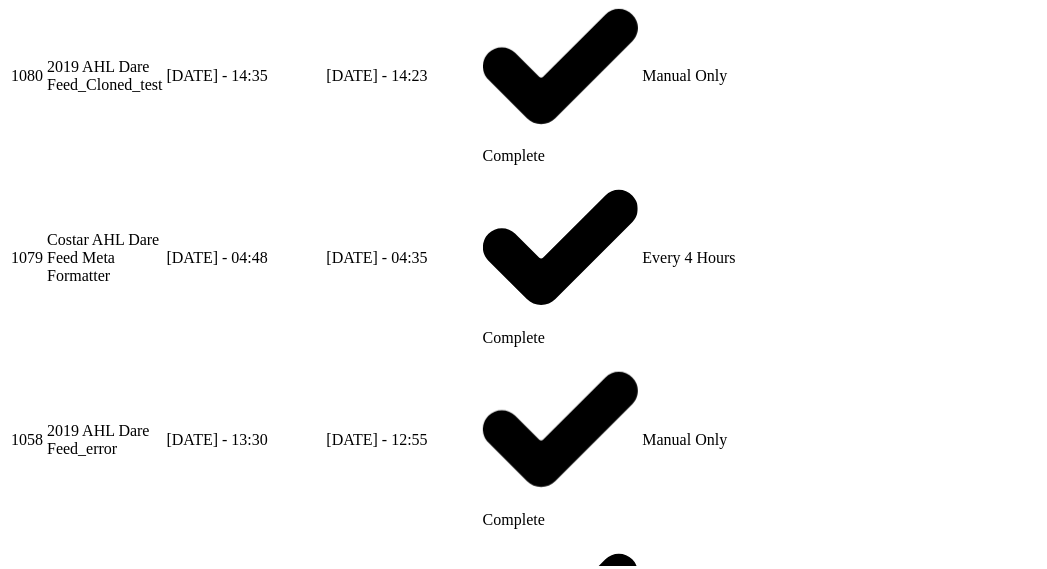 click at bounding box center [368, 1646] 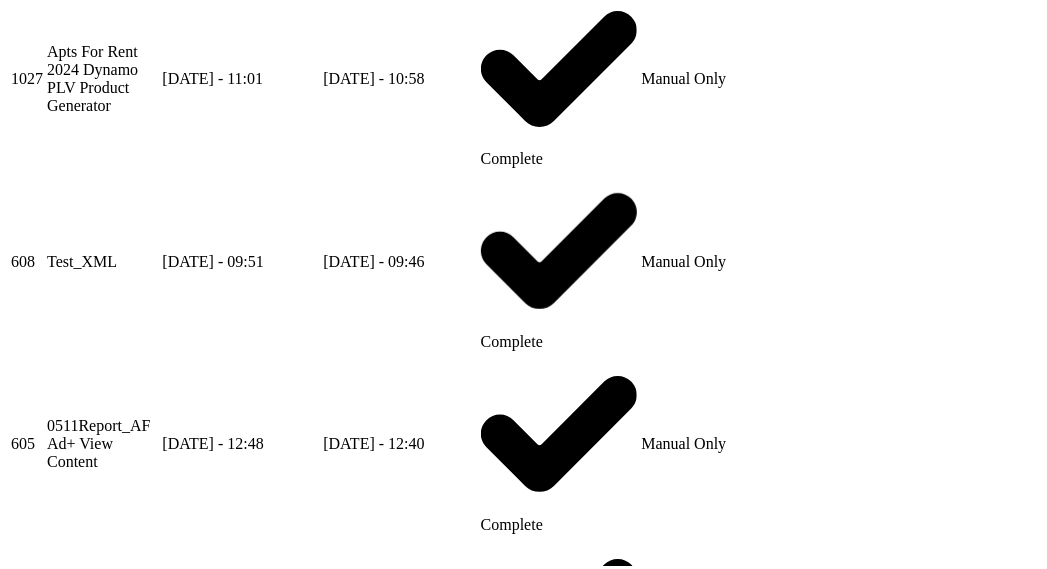 scroll, scrollTop: 759, scrollLeft: 0, axis: vertical 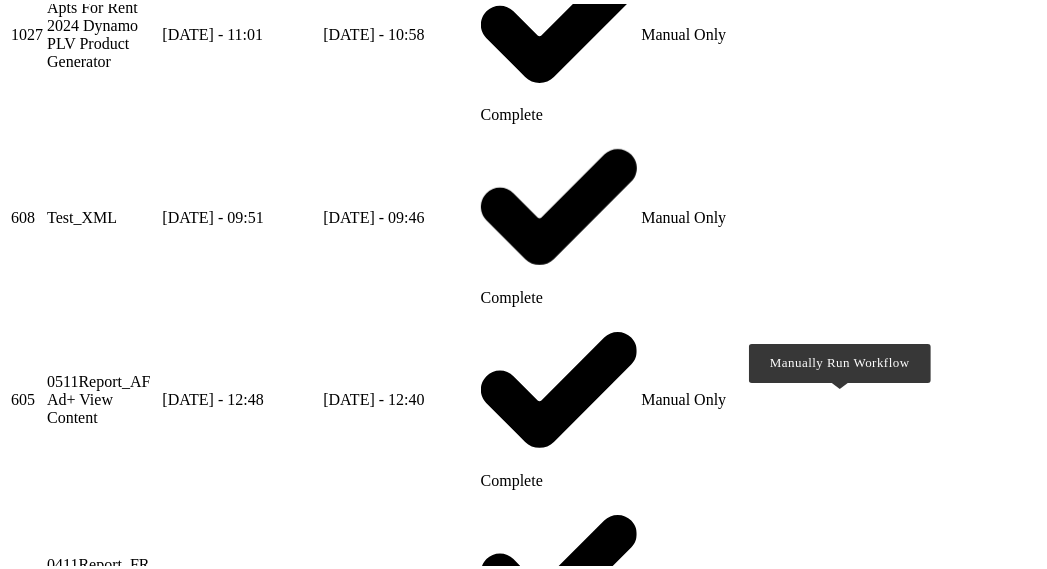 click 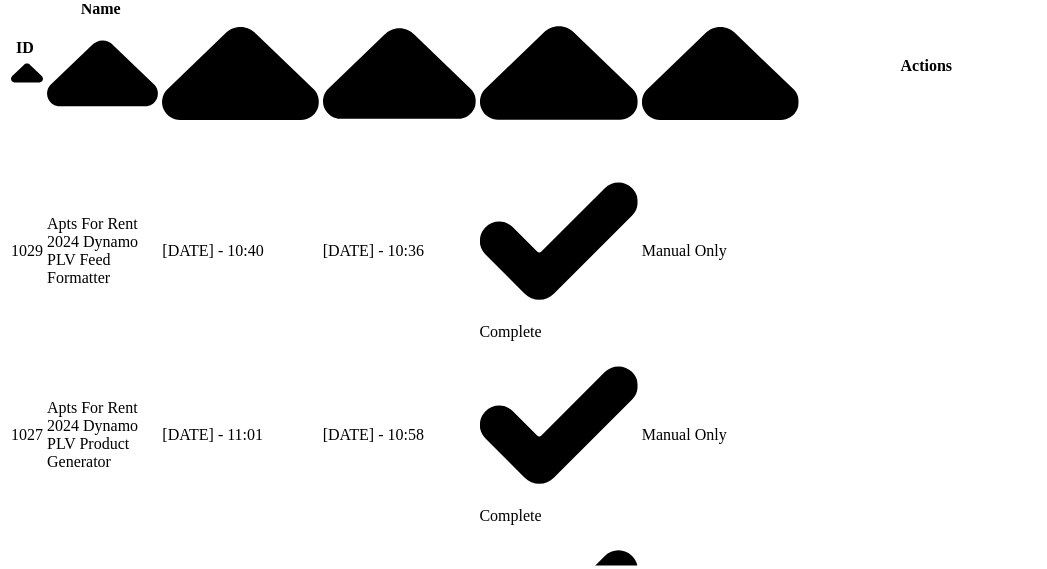 scroll, scrollTop: 260, scrollLeft: 0, axis: vertical 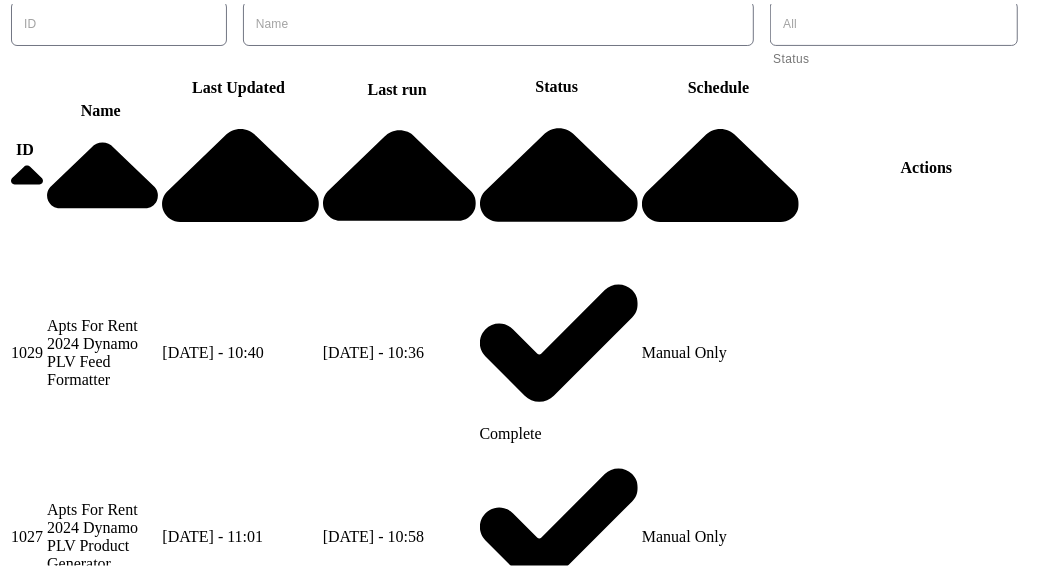 click 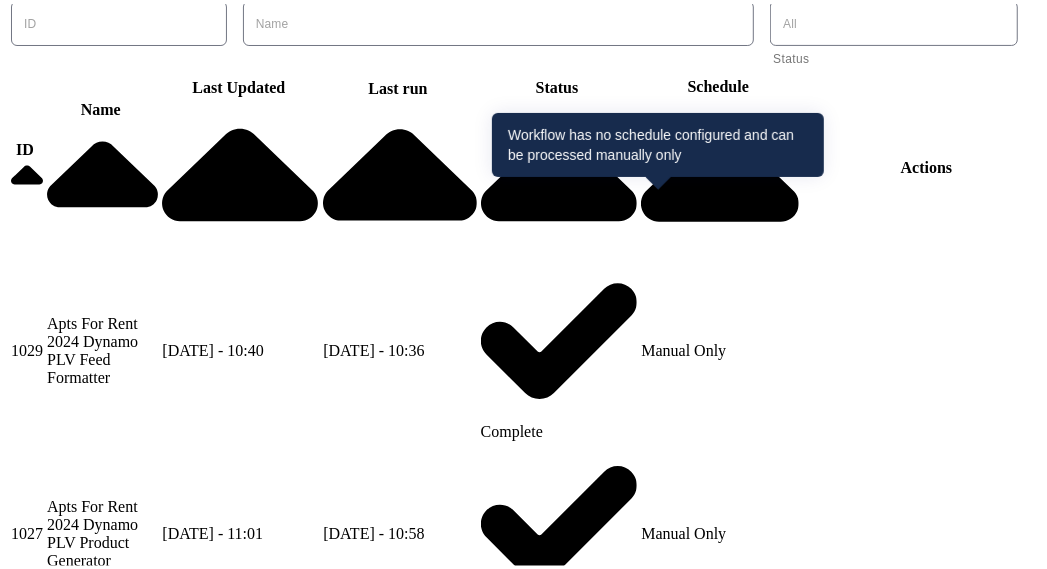 scroll, scrollTop: 759, scrollLeft: 0, axis: vertical 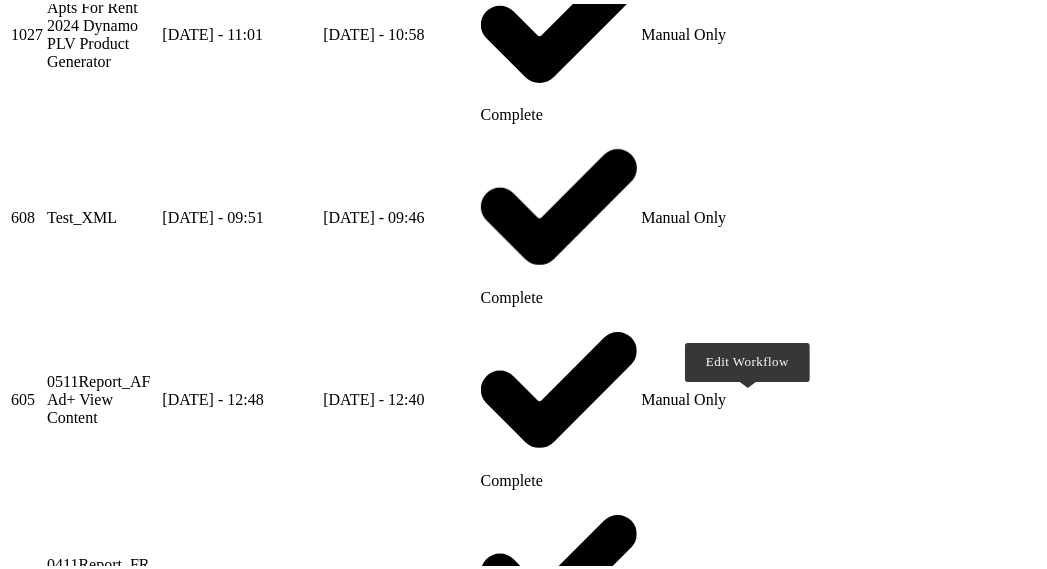 click 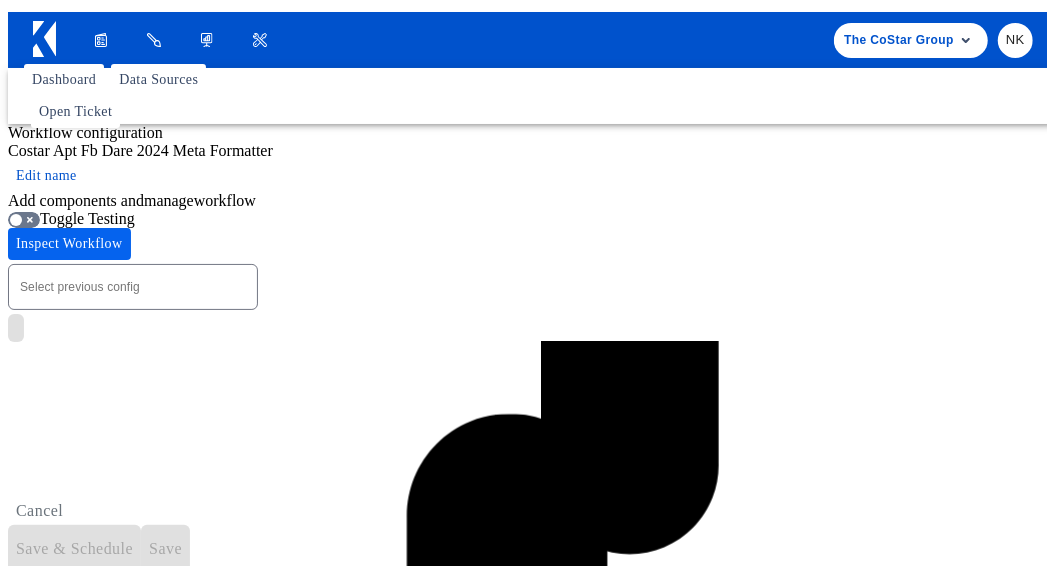 type on "v8 - [PERSON_NAME]" 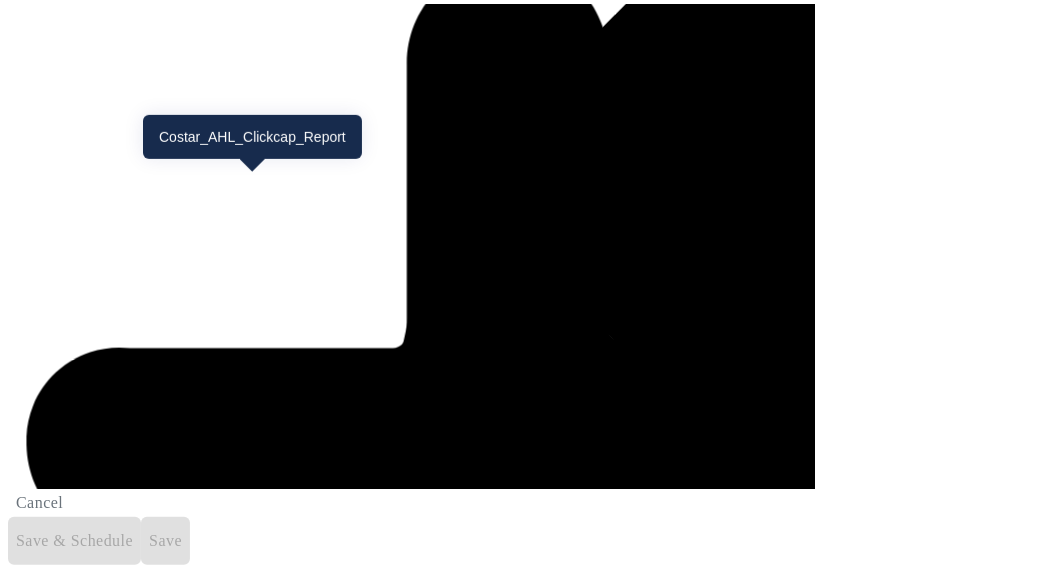scroll, scrollTop: 446, scrollLeft: 0, axis: vertical 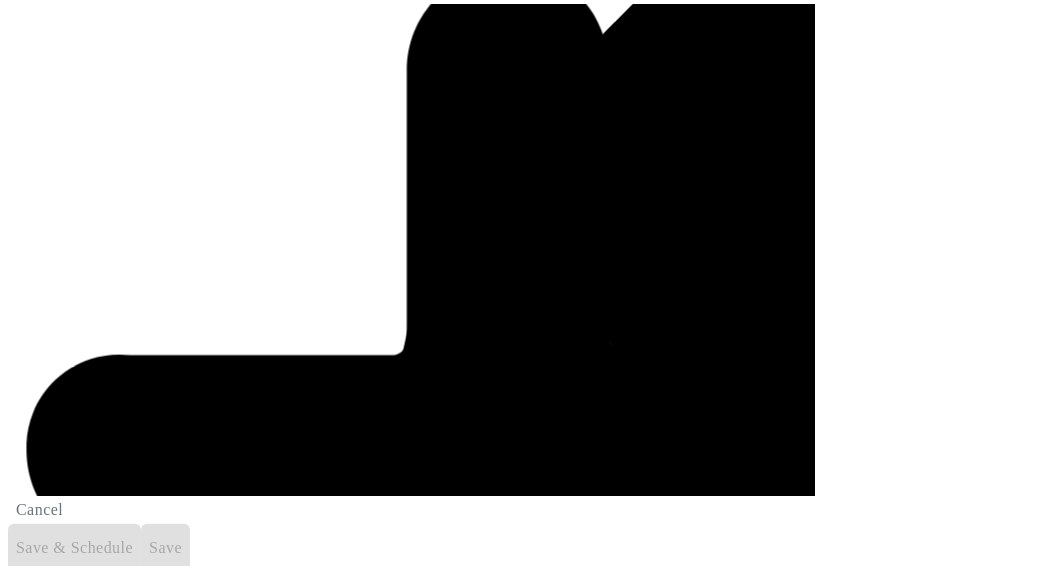 click 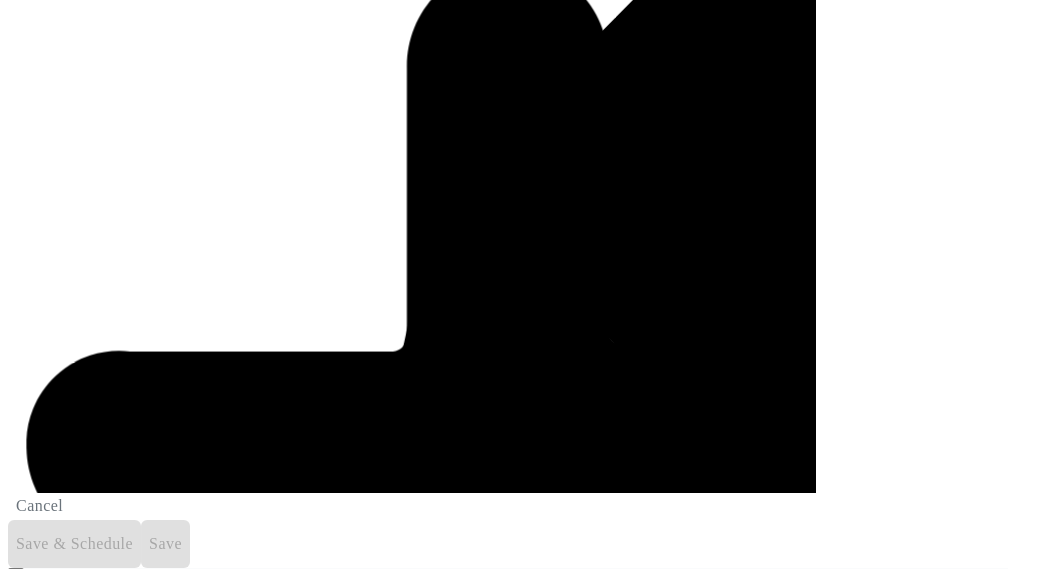 click 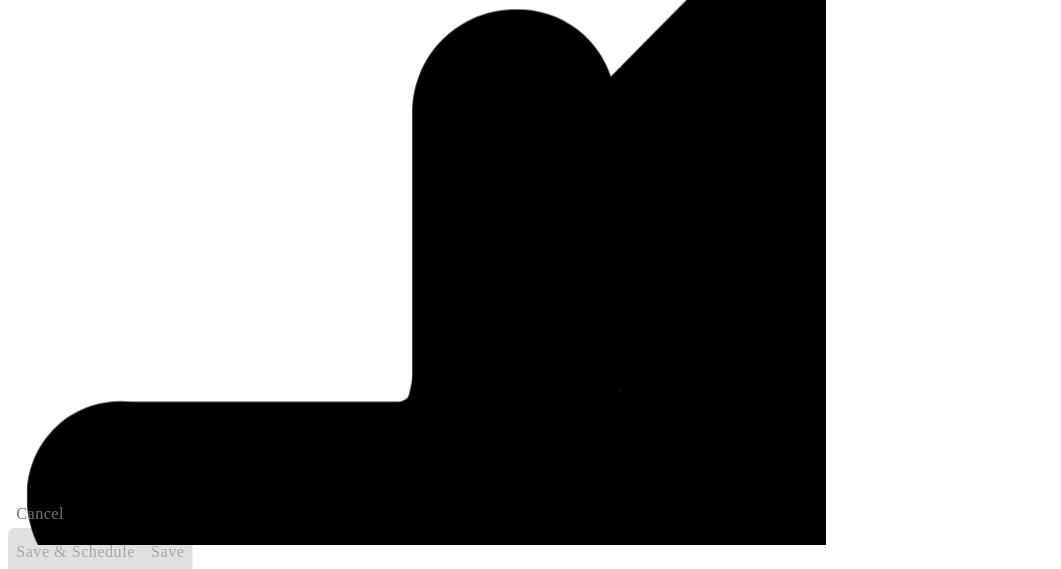 scroll, scrollTop: 359, scrollLeft: 0, axis: vertical 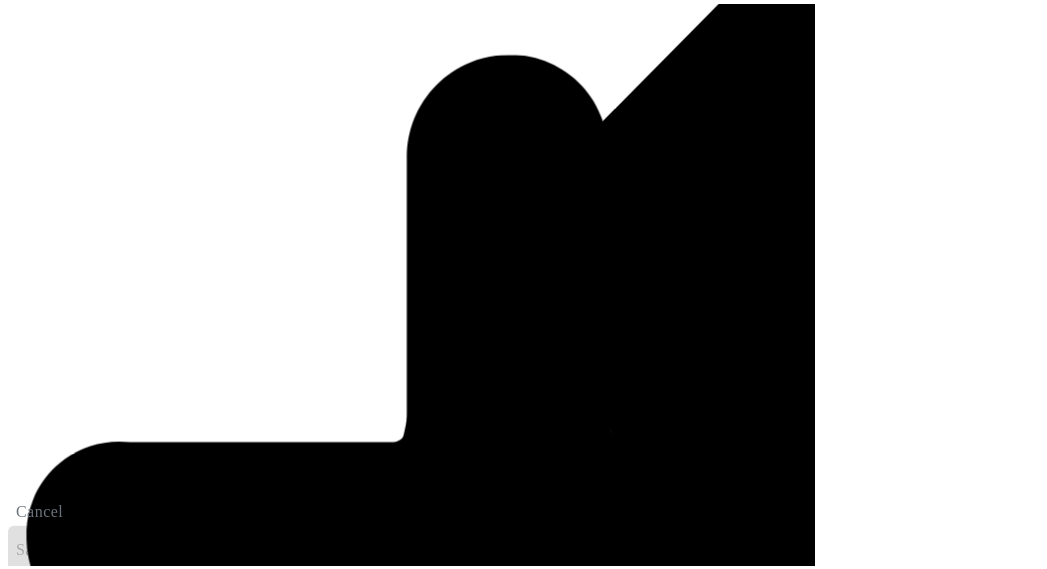 click 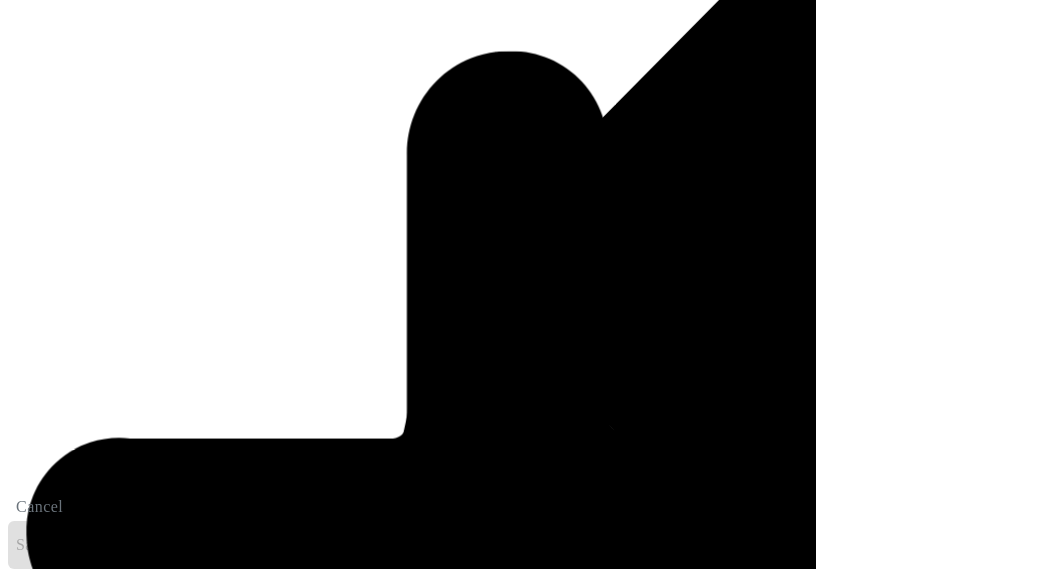 scroll, scrollTop: 1113, scrollLeft: 0, axis: vertical 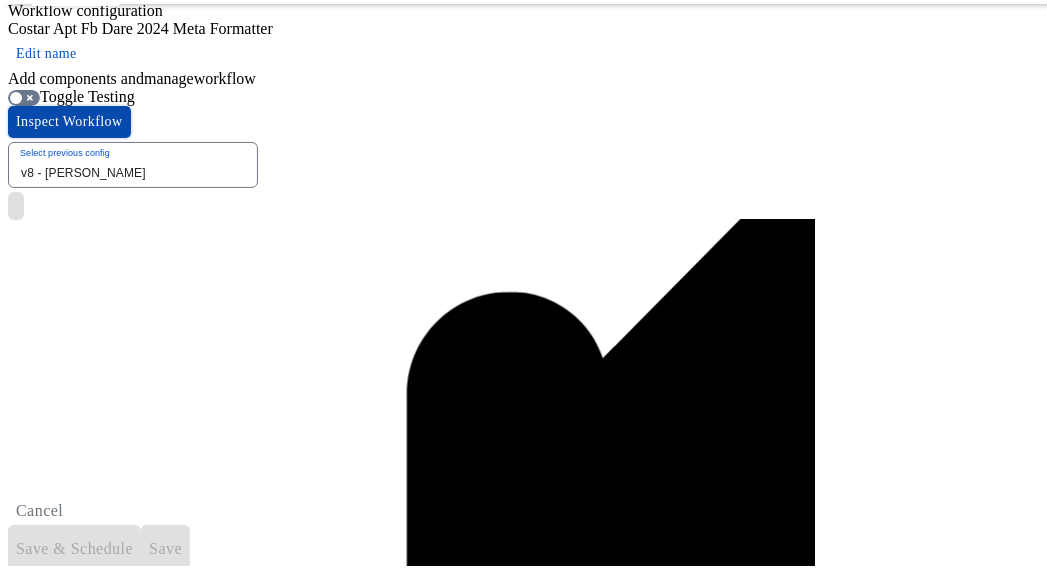 click on "Inspect Workflow" at bounding box center (69, 118) 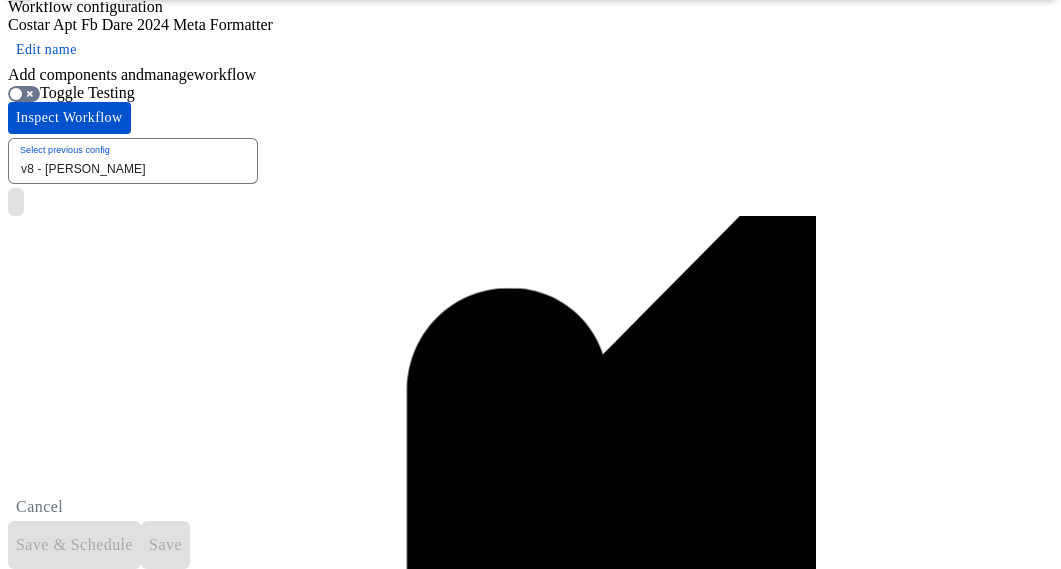 scroll, scrollTop: 3929, scrollLeft: 0, axis: vertical 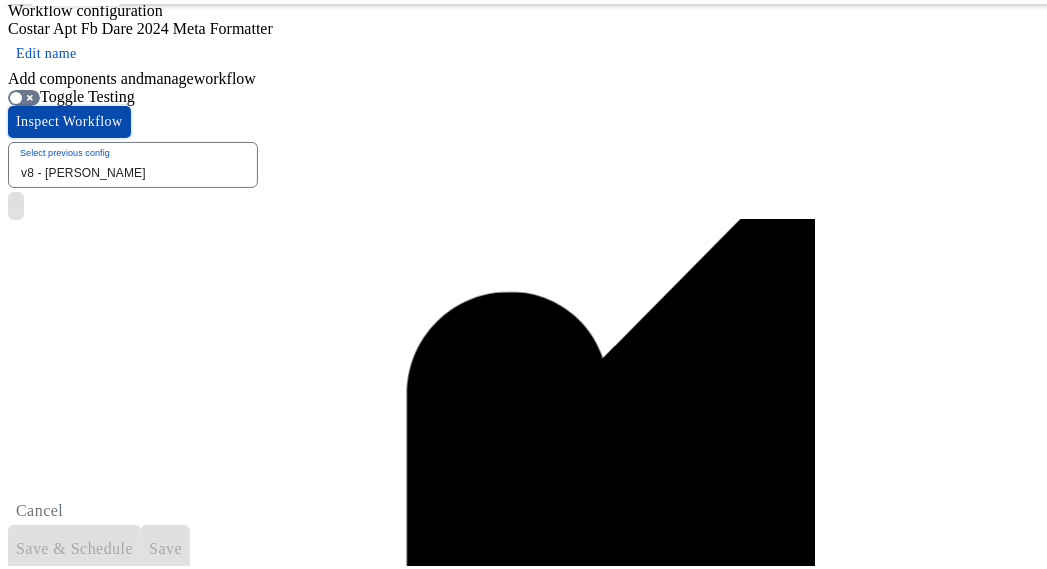 click on "Inspect Workflow" at bounding box center (69, 118) 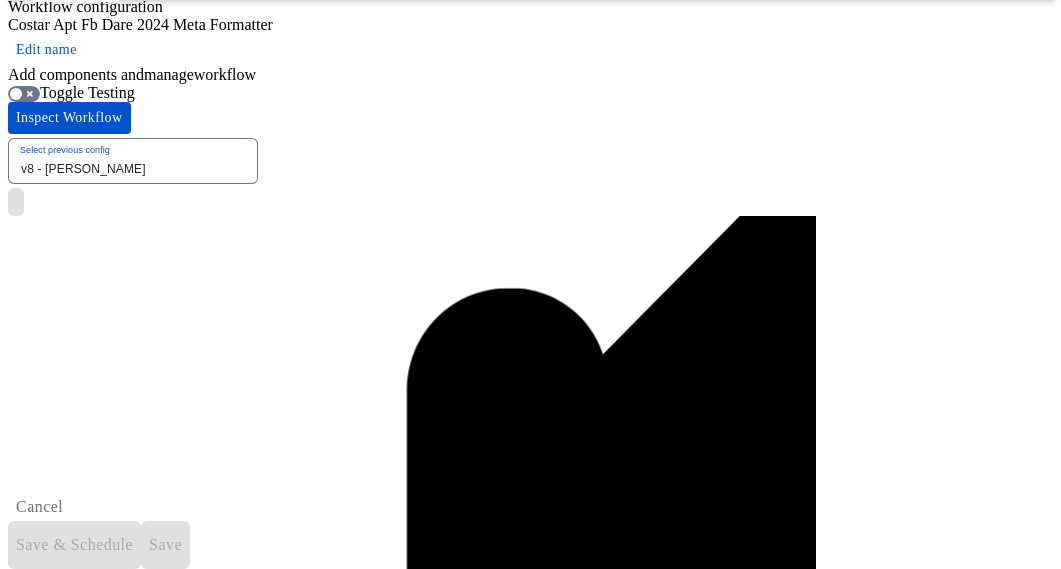 scroll, scrollTop: 743, scrollLeft: 0, axis: vertical 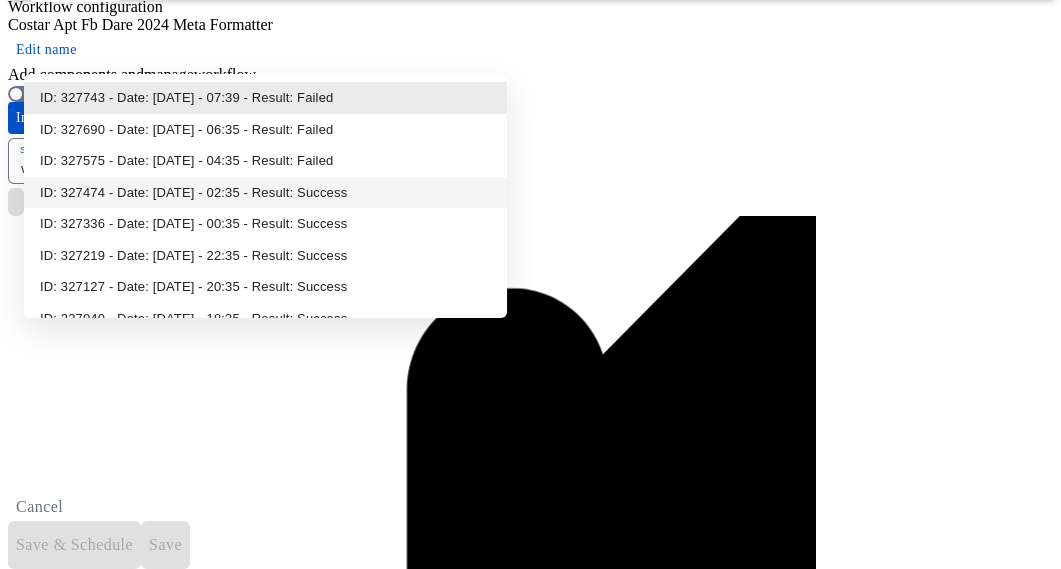 click on "ID: 327474 - Date: [DATE] - 02:35 - Result: Success" at bounding box center [265, 193] 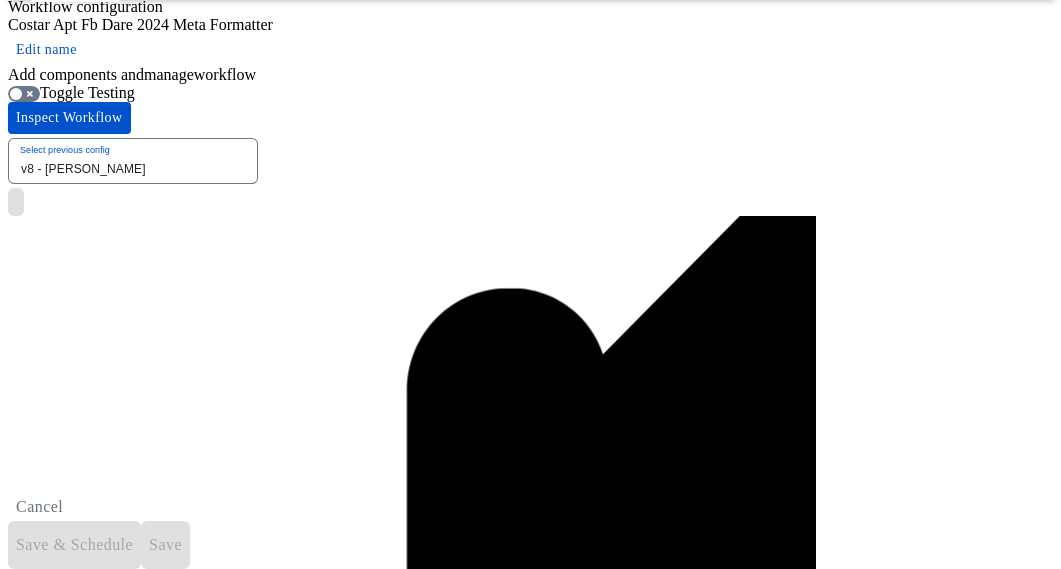 scroll, scrollTop: 3189, scrollLeft: 0, axis: vertical 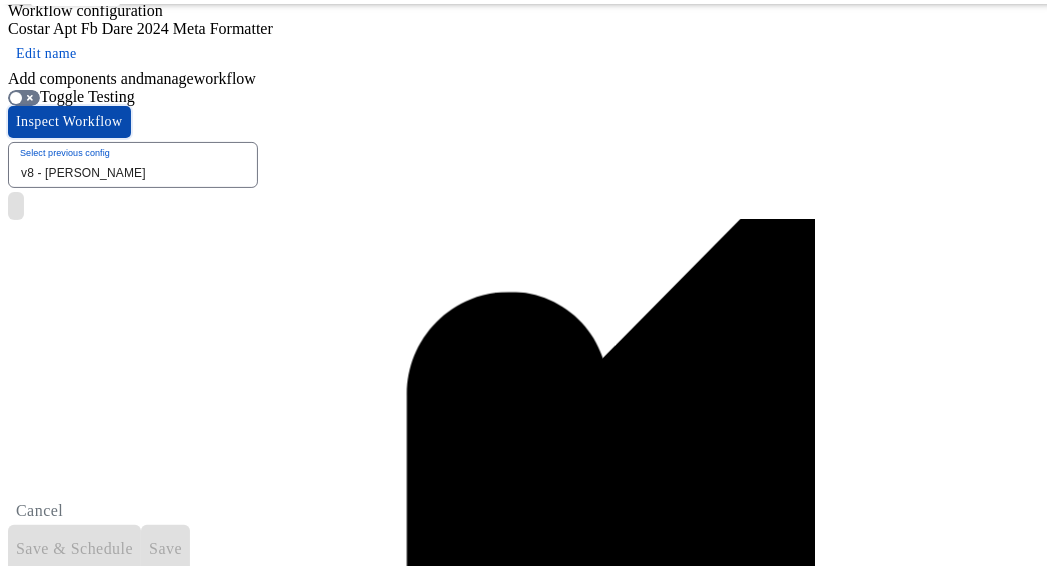 click on "Inspect Workflow" at bounding box center [69, 118] 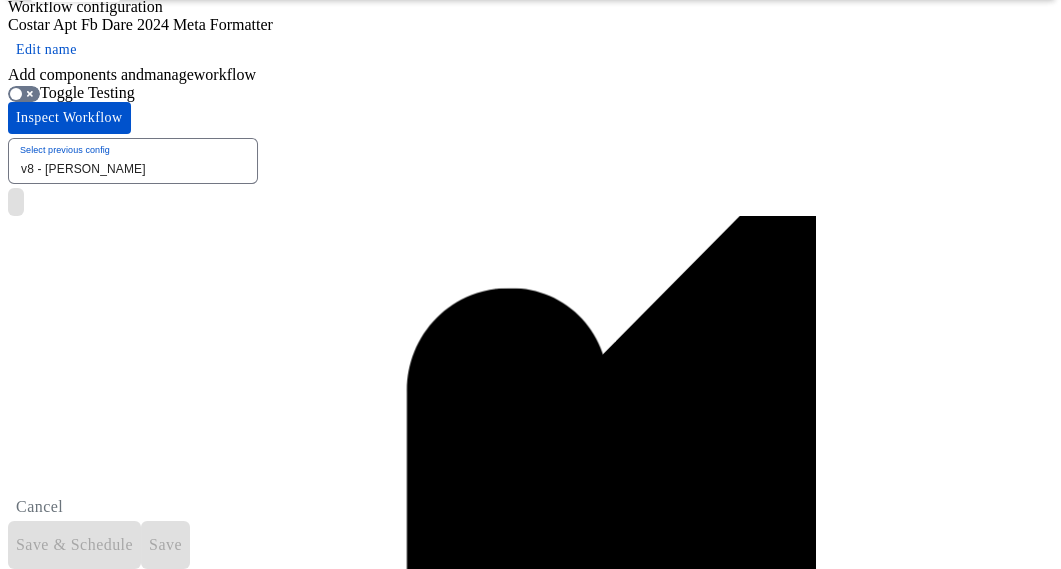 scroll, scrollTop: 729, scrollLeft: 0, axis: vertical 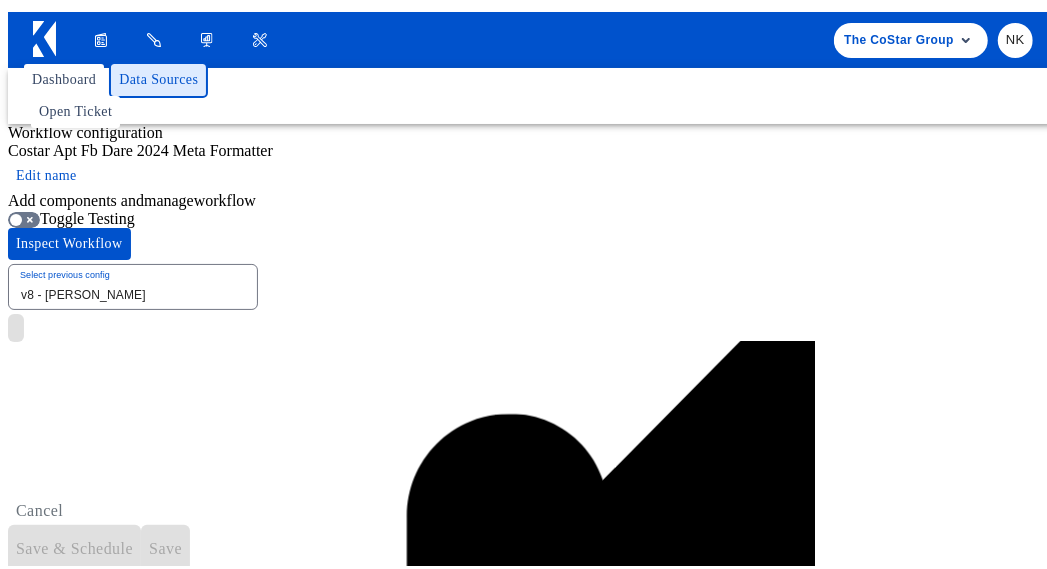 click on "Data Sources" at bounding box center (158, 76) 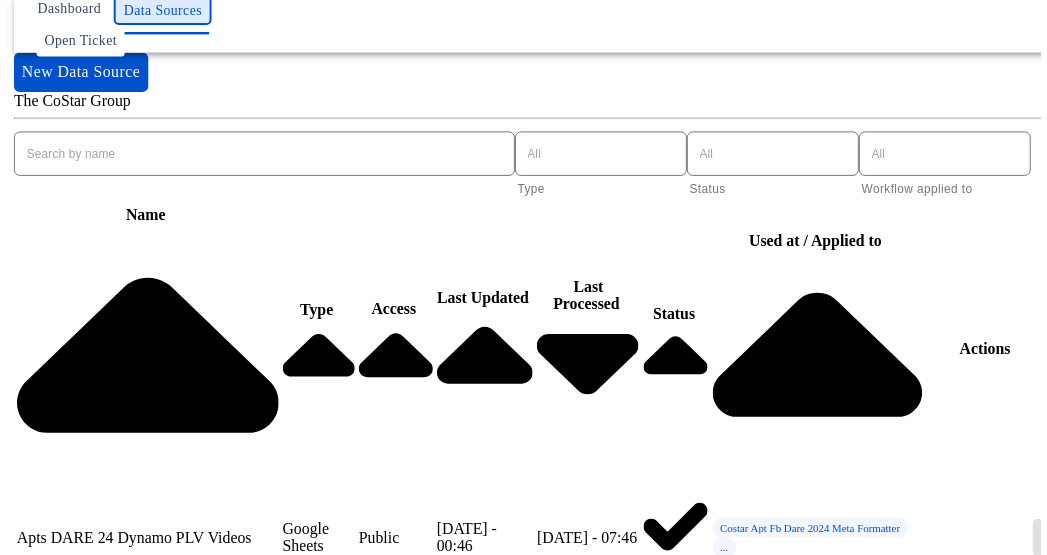 scroll, scrollTop: 75, scrollLeft: 0, axis: vertical 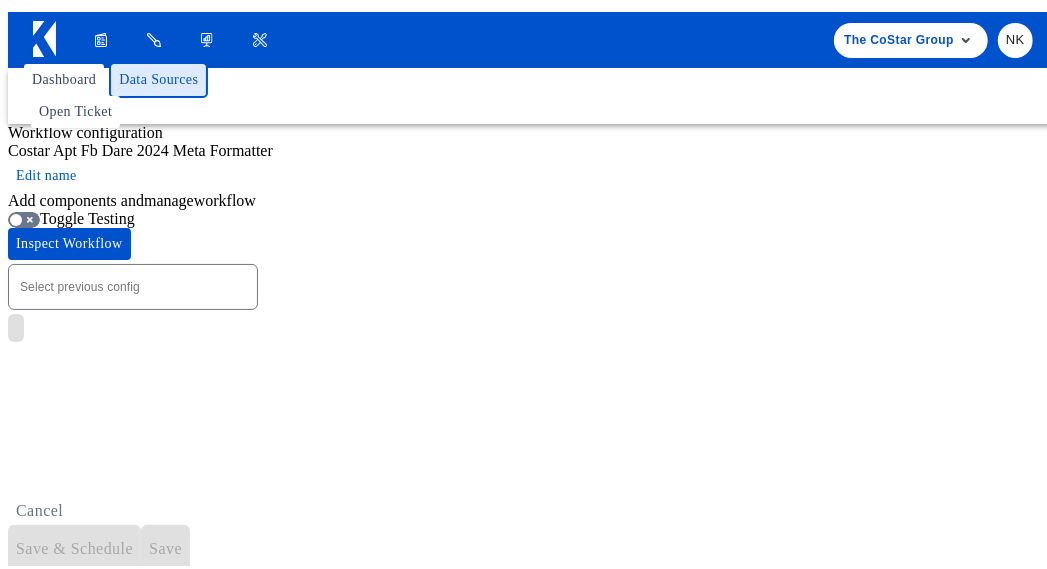 type on "v8 - [PERSON_NAME]" 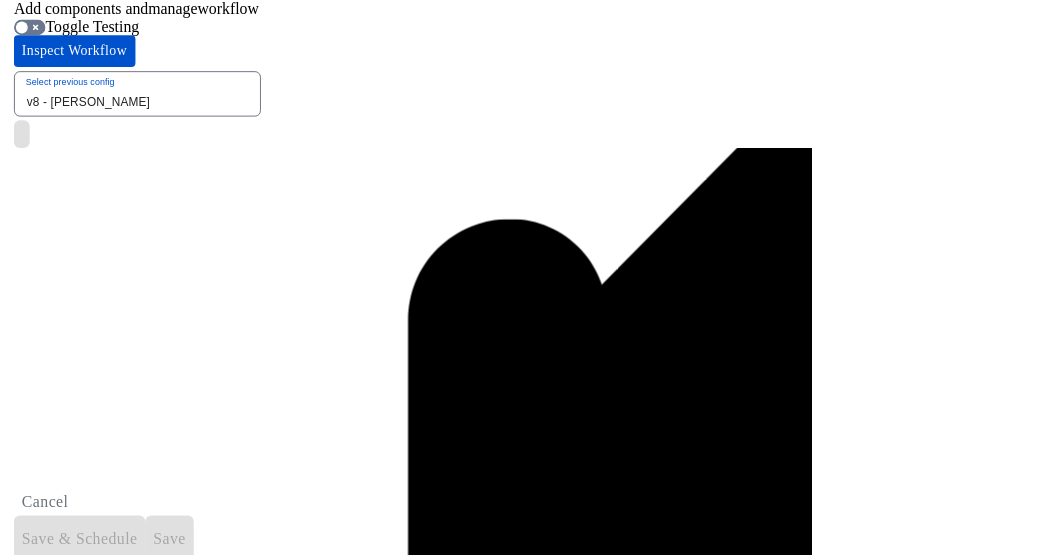 scroll, scrollTop: 0, scrollLeft: 0, axis: both 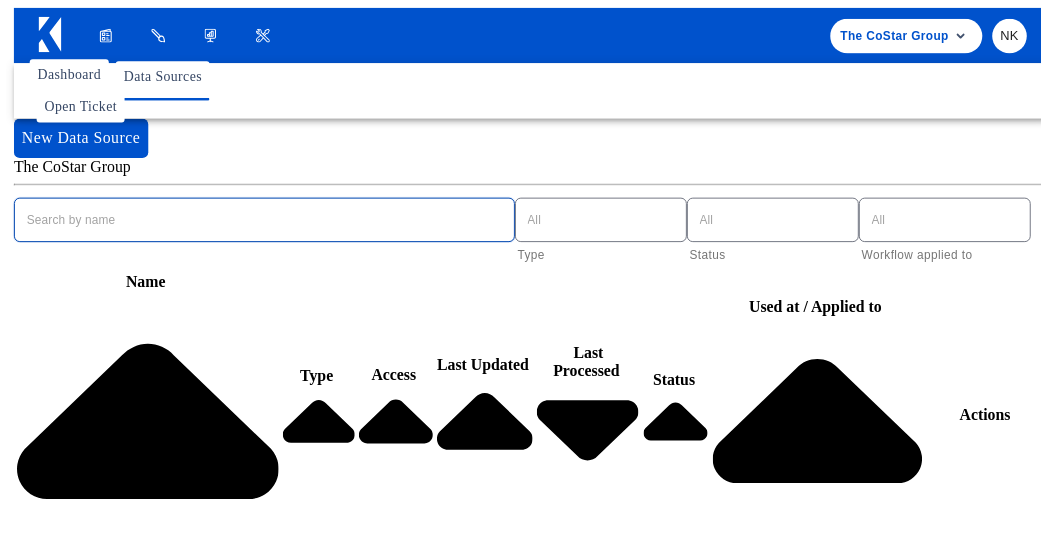 click at bounding box center [247, 214] 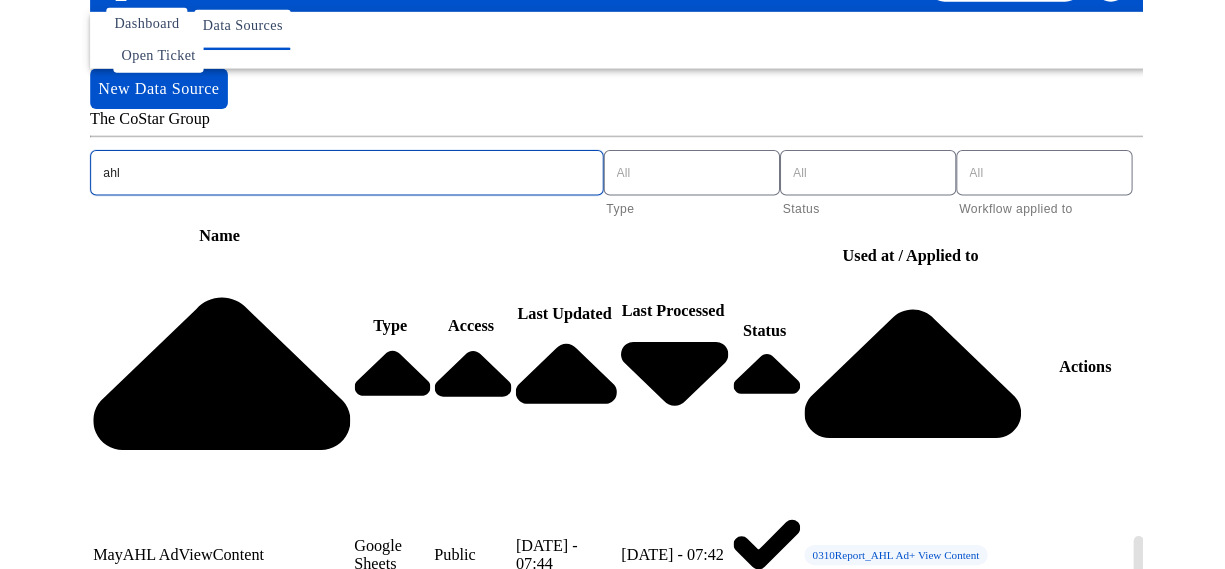 scroll, scrollTop: 54, scrollLeft: 0, axis: vertical 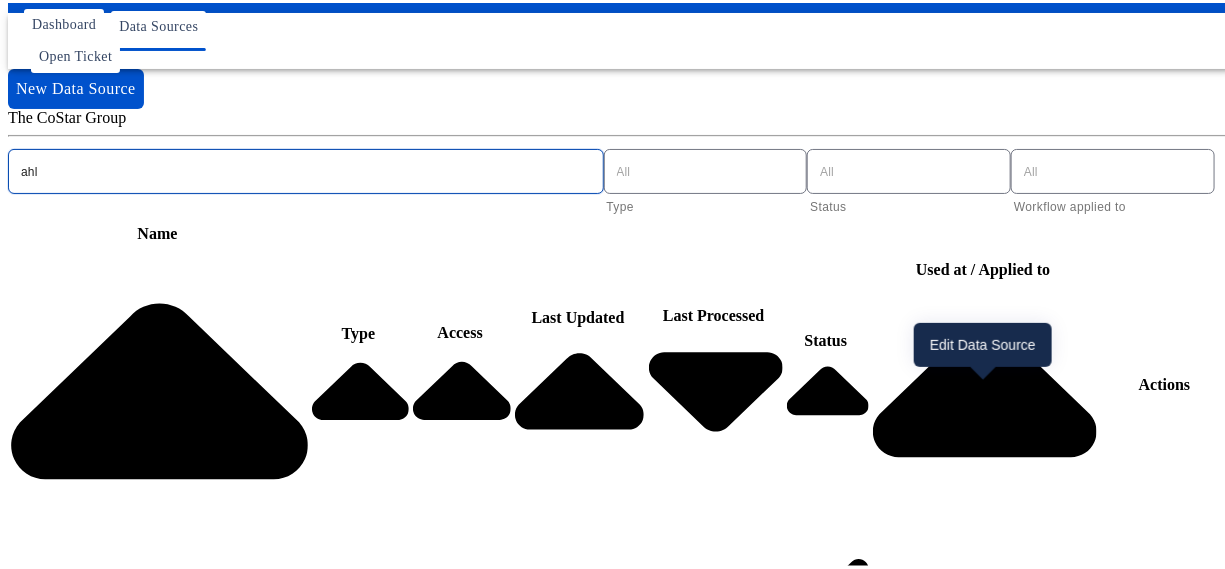 type on "ahl" 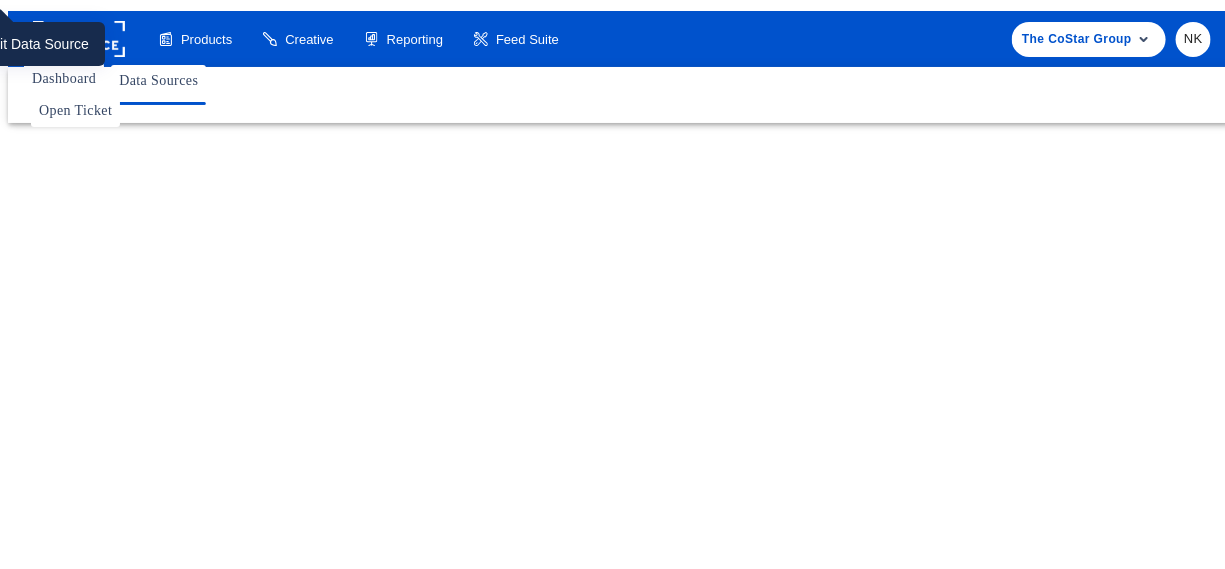 scroll, scrollTop: 0, scrollLeft: 0, axis: both 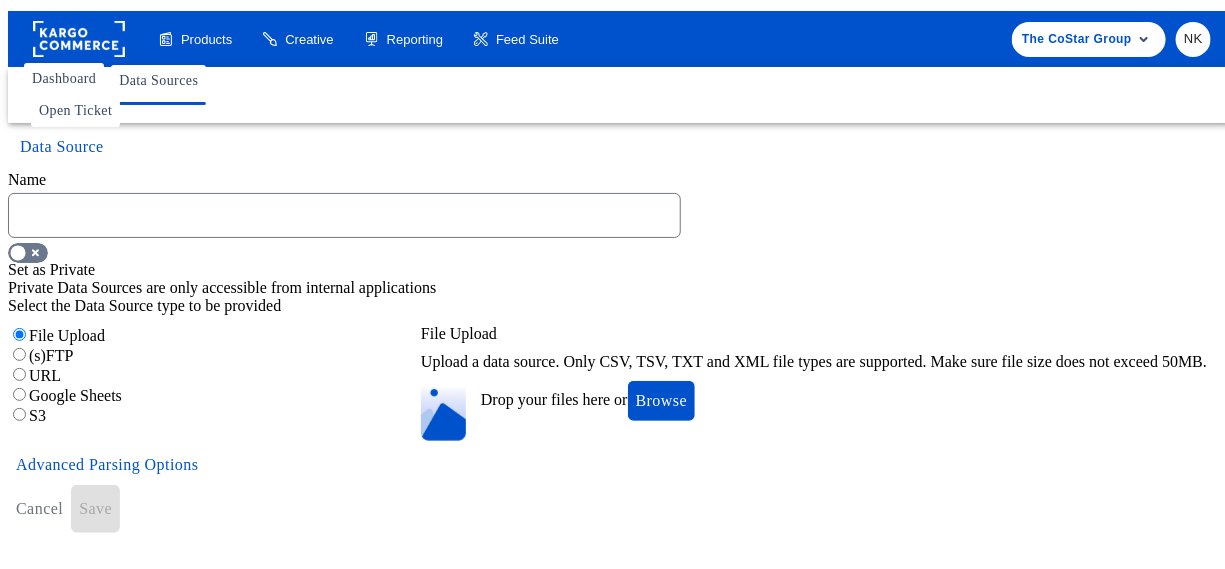 type on "Costar_AHL_Clickcap_Report" 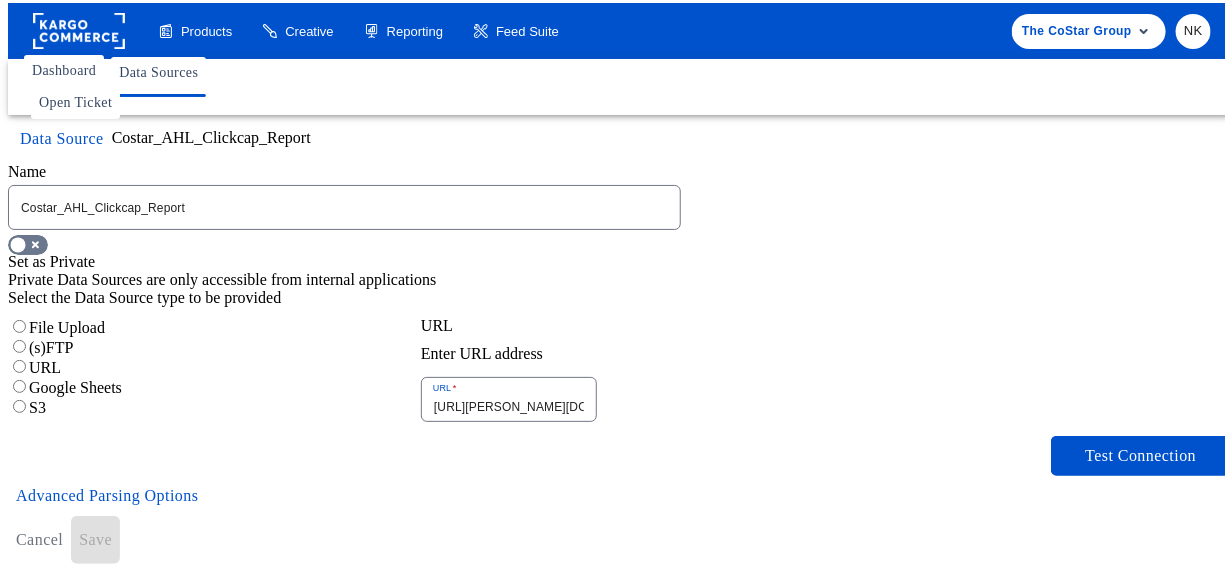 scroll, scrollTop: 321, scrollLeft: 0, axis: vertical 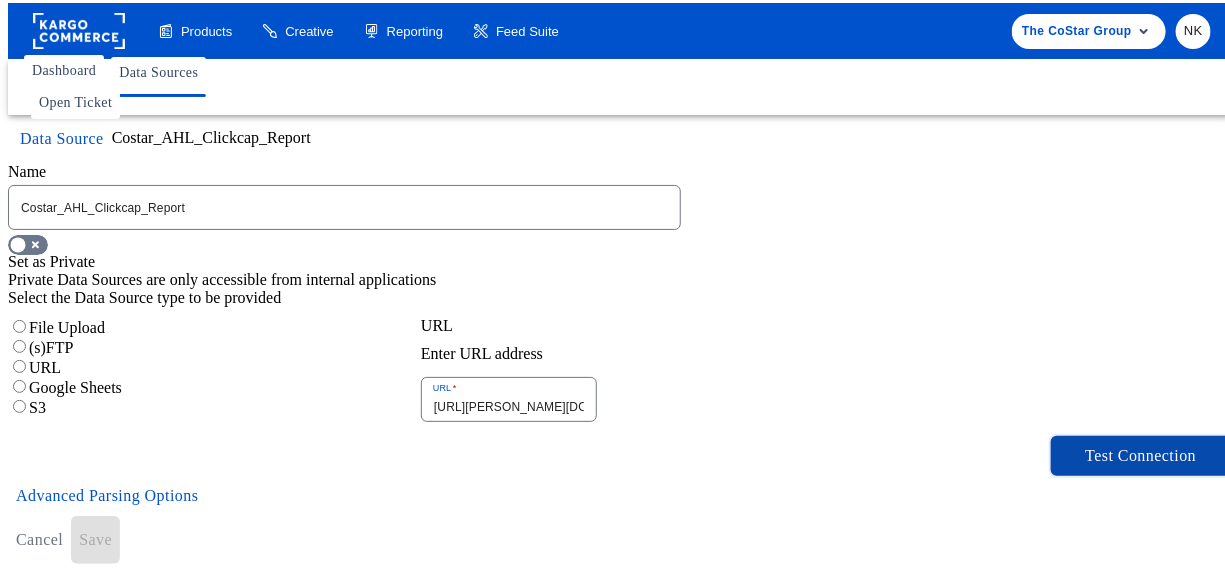 click on "Test Connection" at bounding box center (1141, 453) 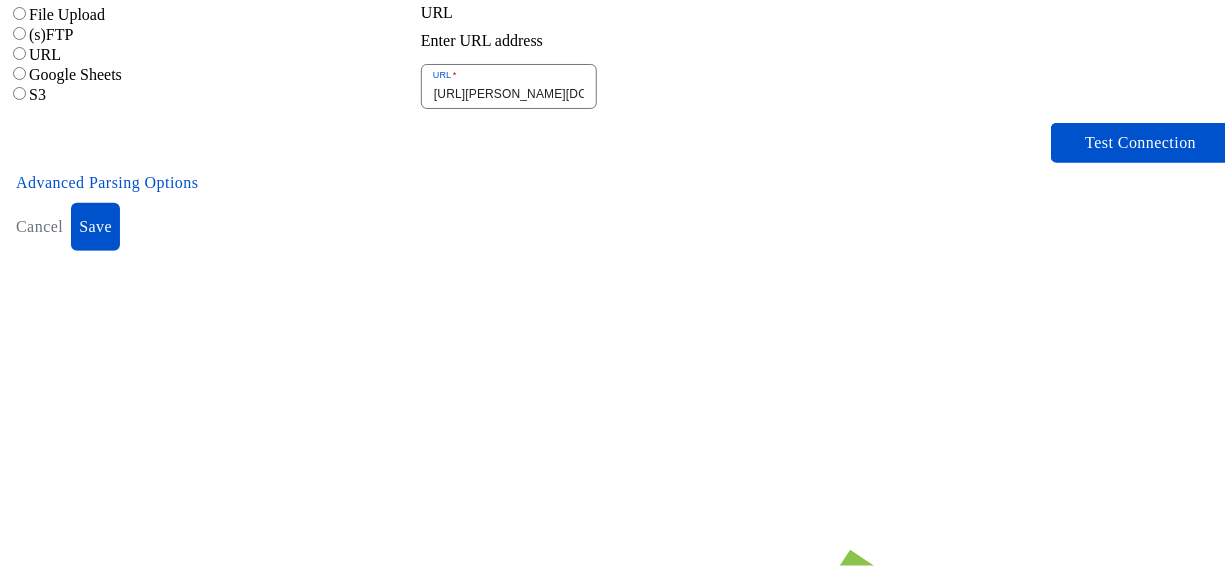 scroll, scrollTop: 353, scrollLeft: 0, axis: vertical 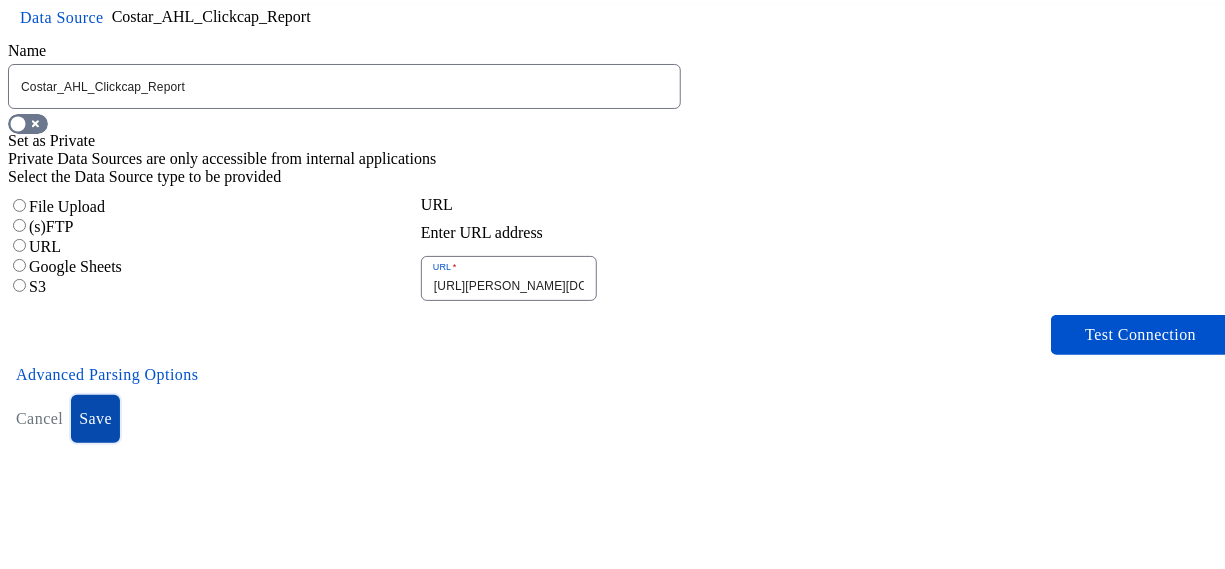 click on "Save" at bounding box center (95, 416) 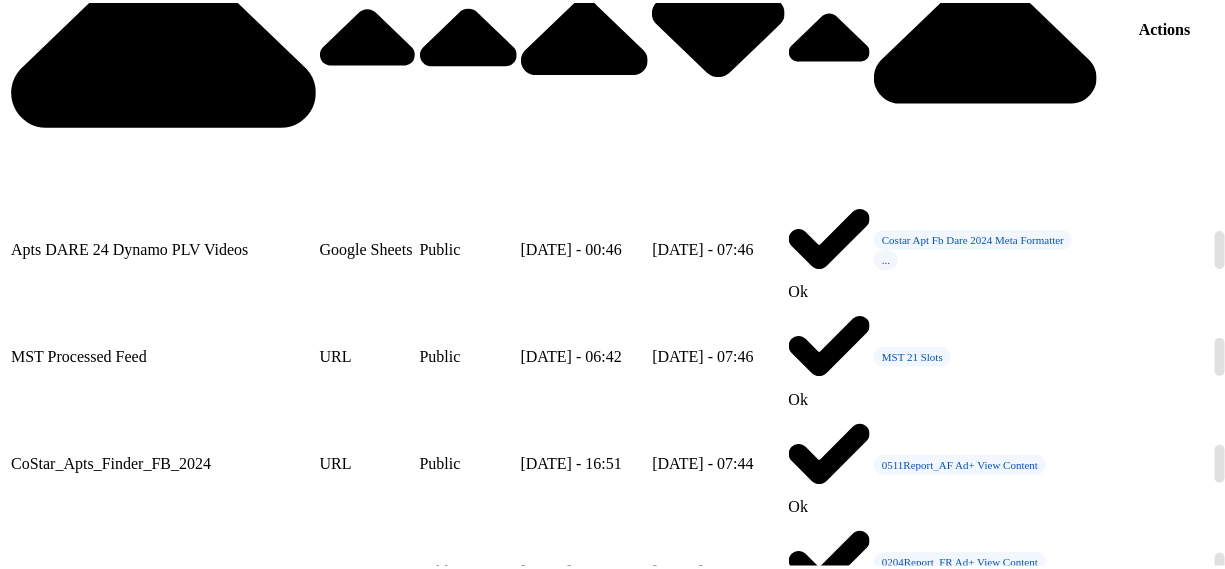 scroll, scrollTop: 517, scrollLeft: 0, axis: vertical 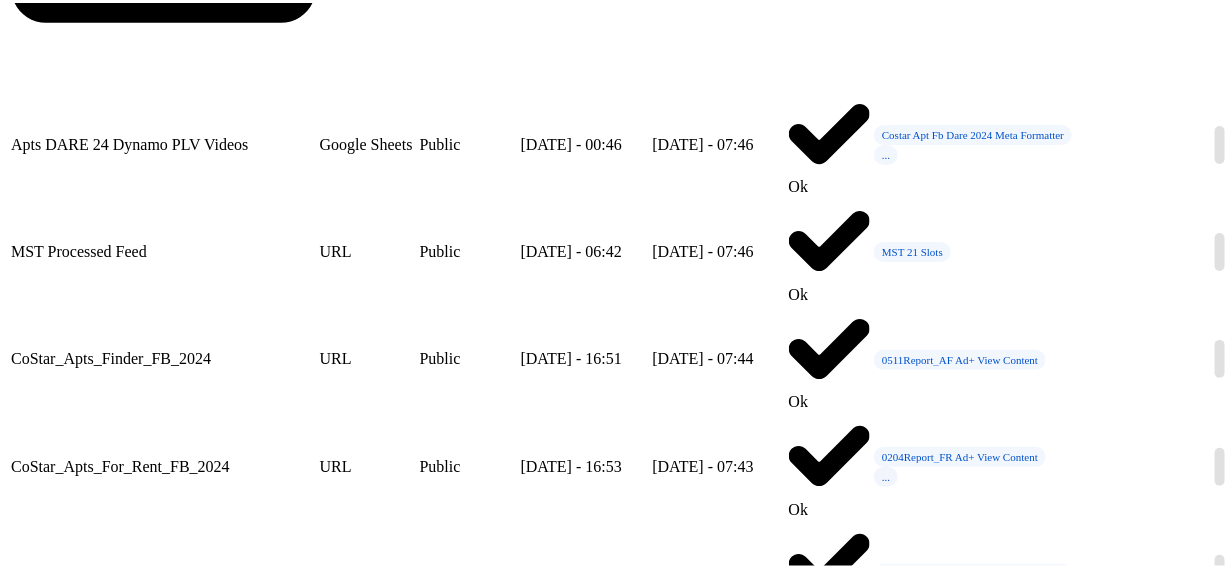 click 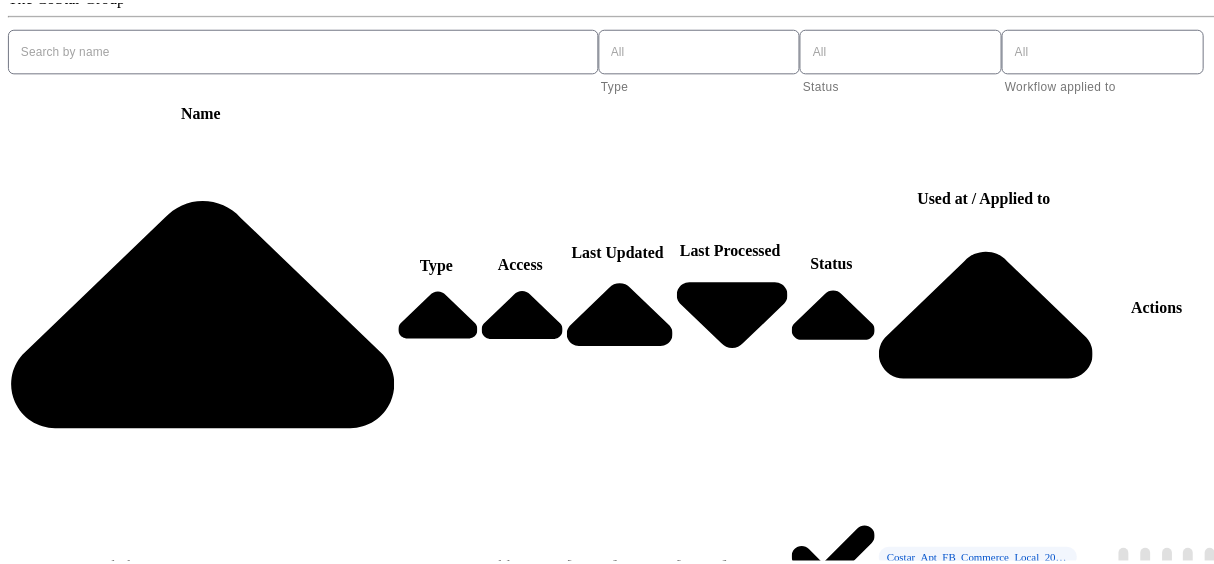 scroll, scrollTop: 124, scrollLeft: 0, axis: vertical 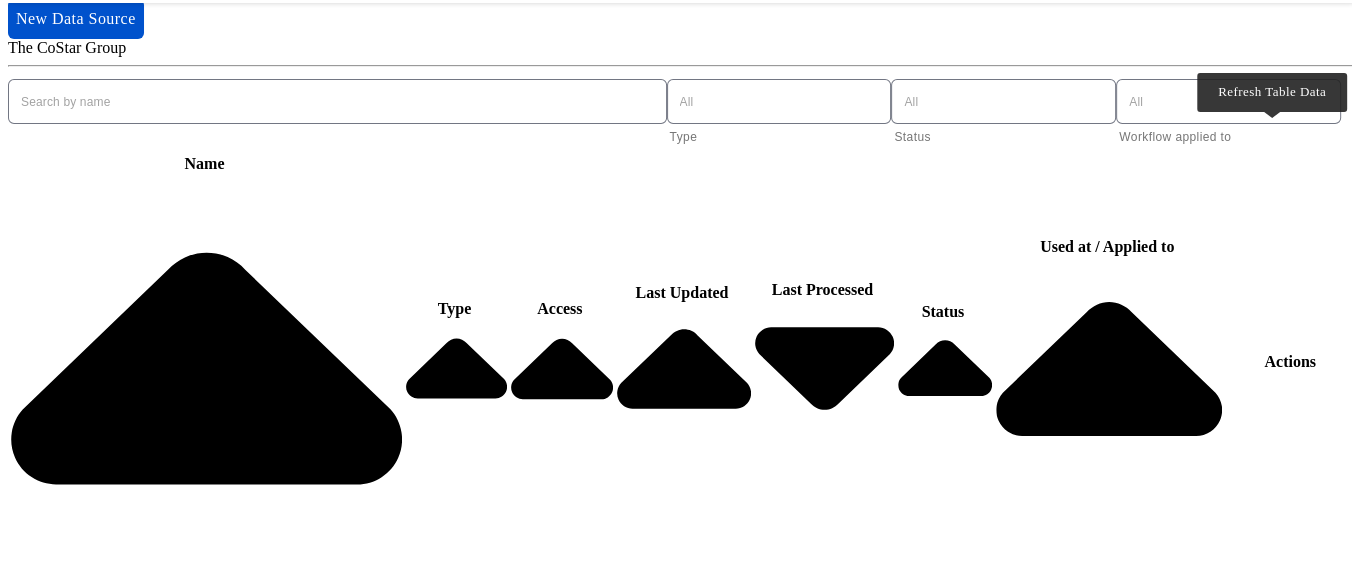 click 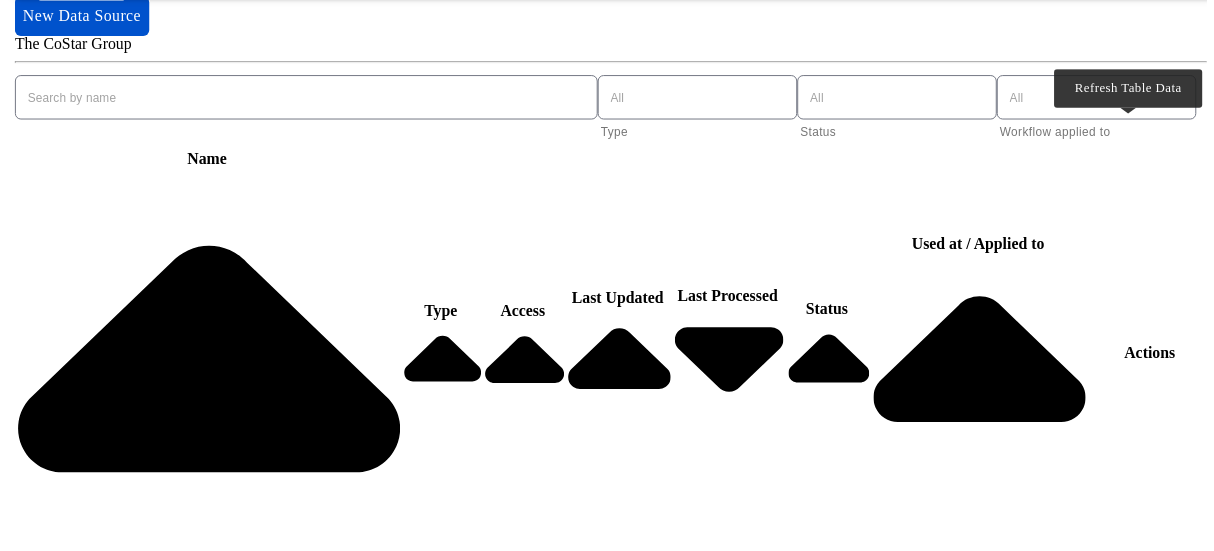 click 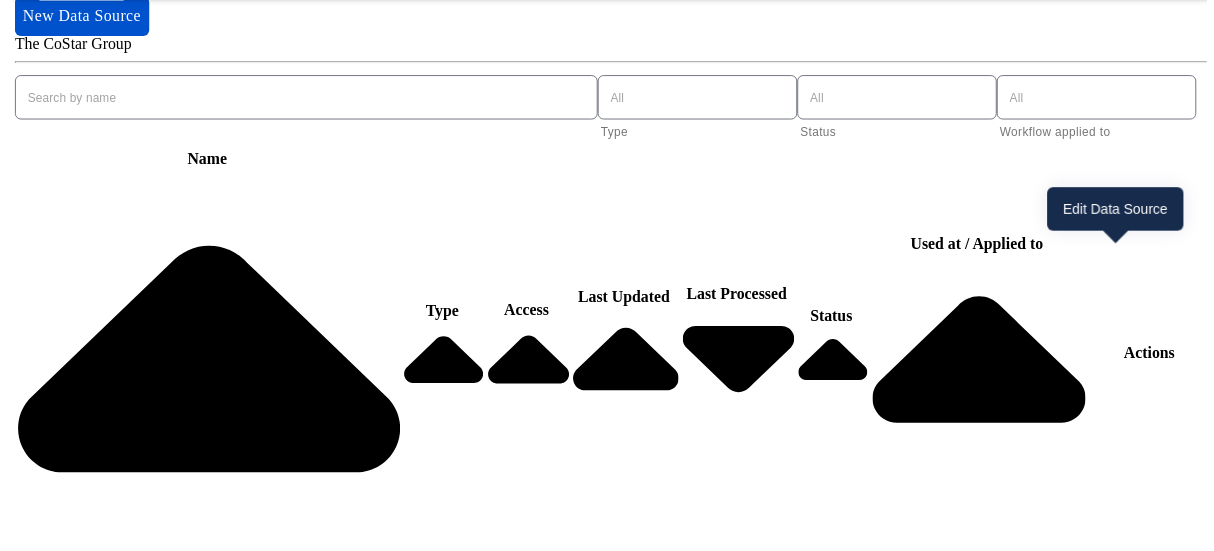 click 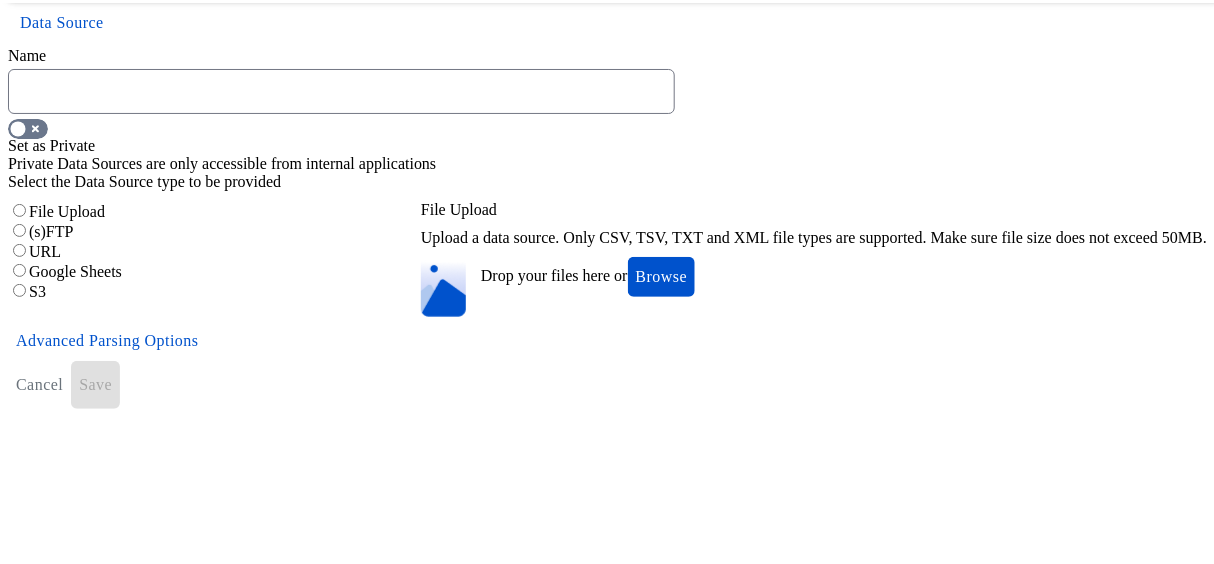 type on "Costar_AHL_Clickcap_Report" 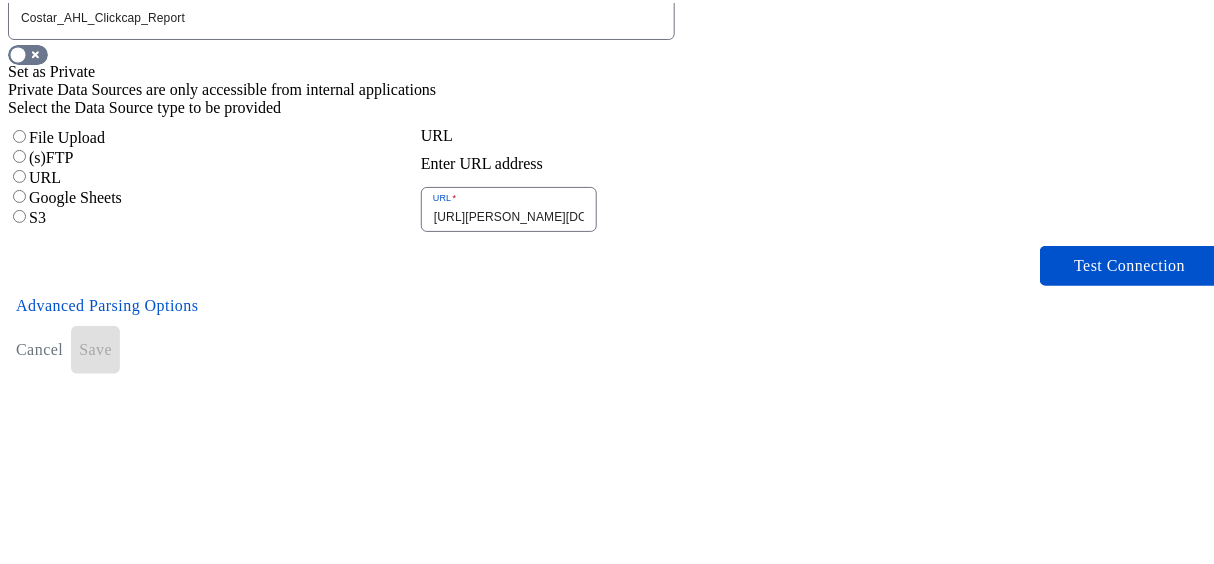scroll, scrollTop: 12, scrollLeft: 0, axis: vertical 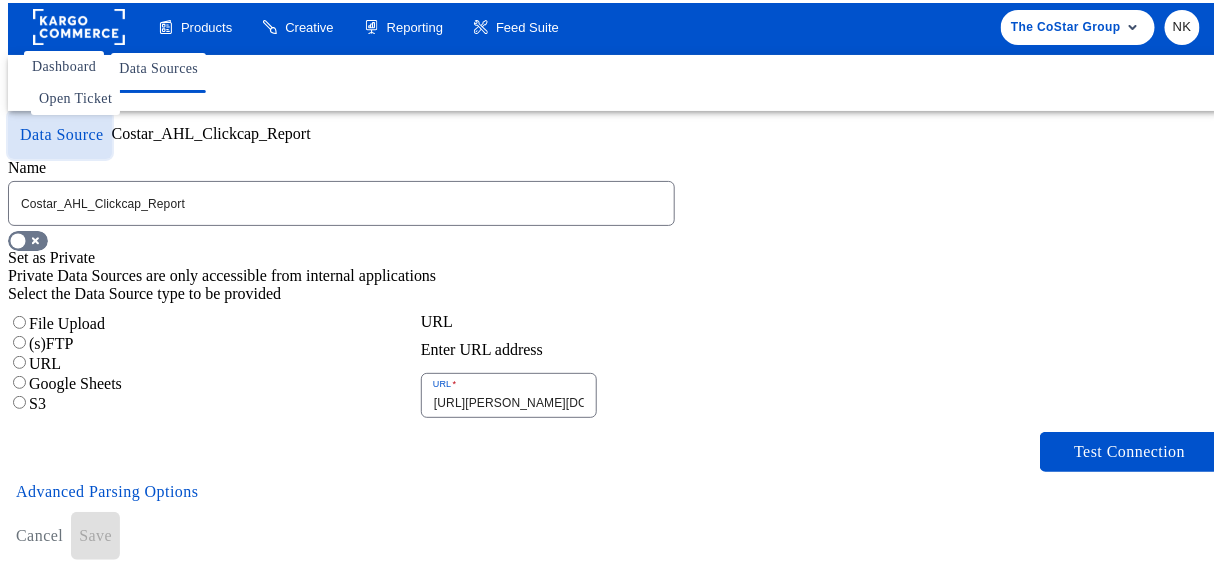 click on "Data Source" at bounding box center (60, 132) 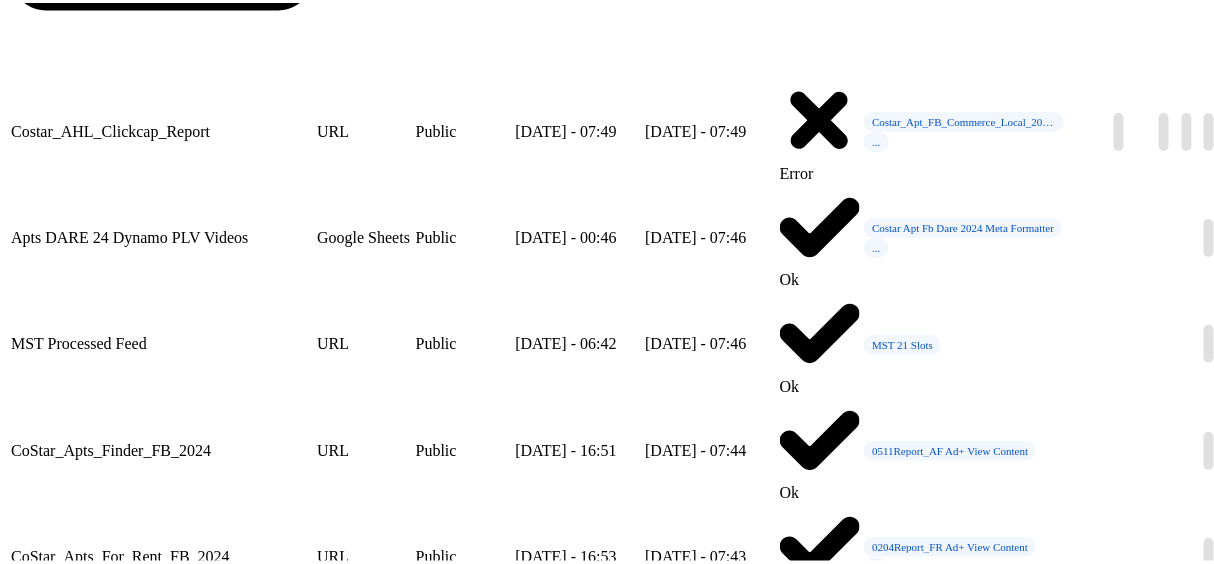 scroll, scrollTop: 0, scrollLeft: 0, axis: both 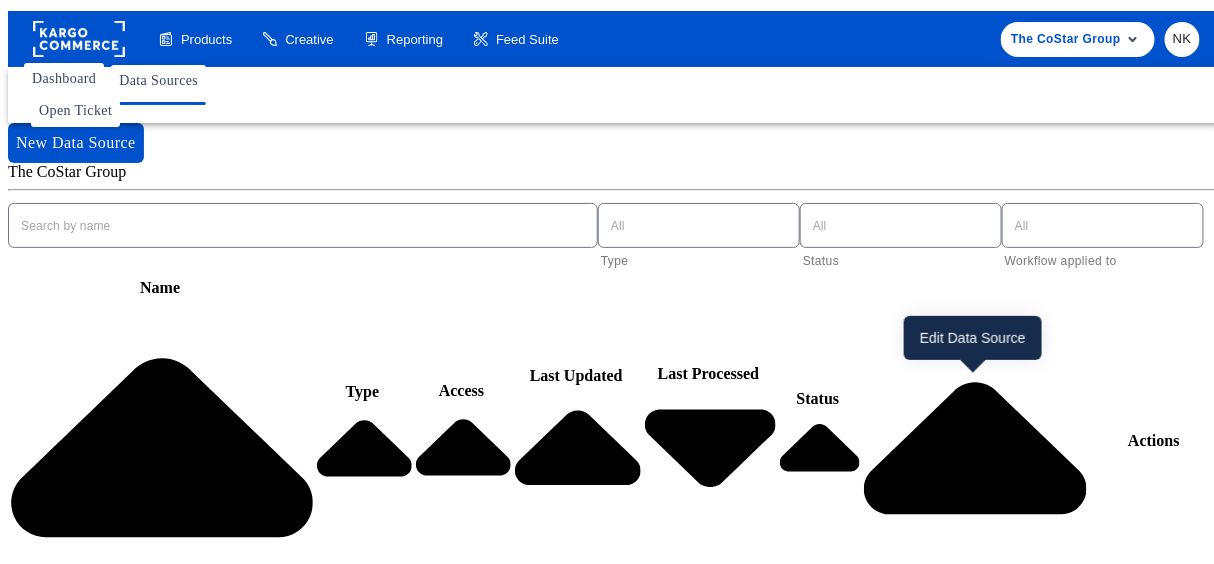 click at bounding box center (1096, 656) 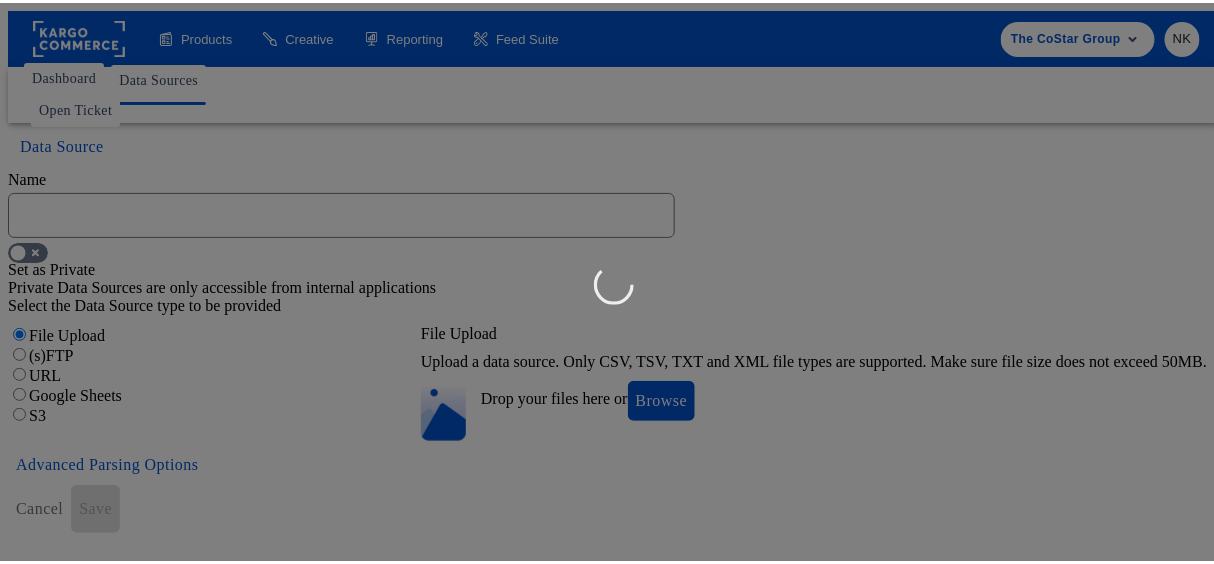 type on "Costar_AHL_Clickcap_Report" 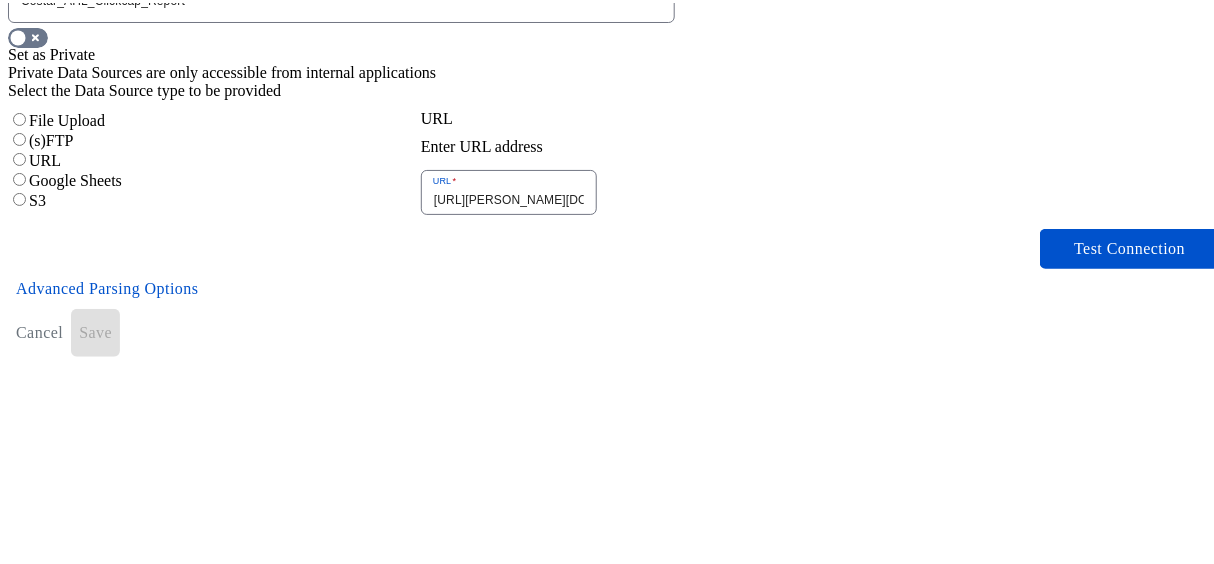scroll, scrollTop: 89, scrollLeft: 0, axis: vertical 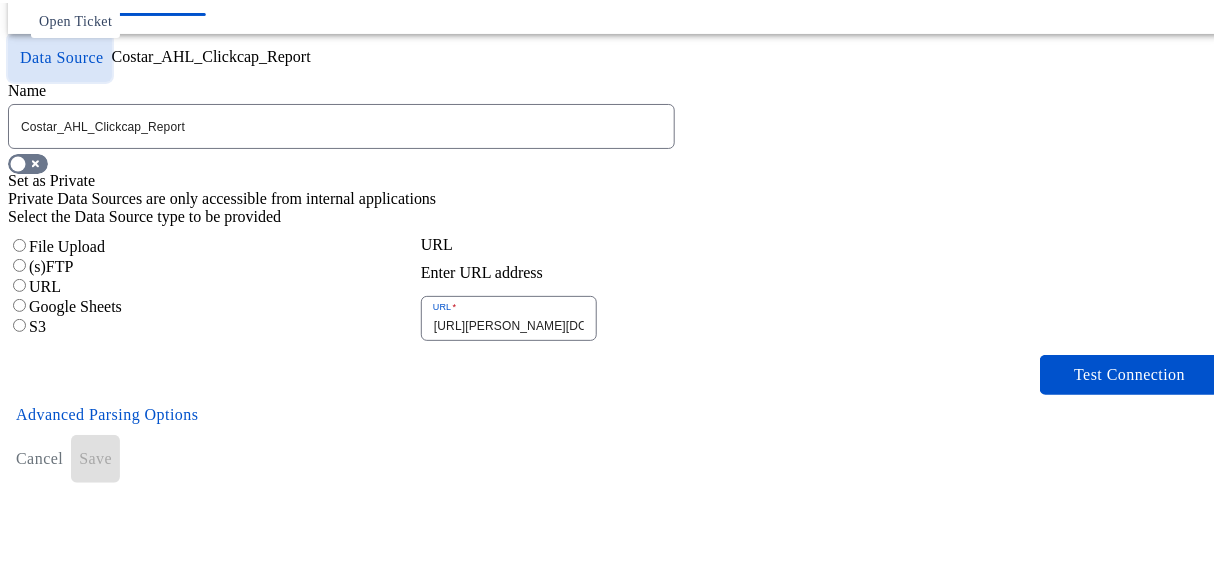 click 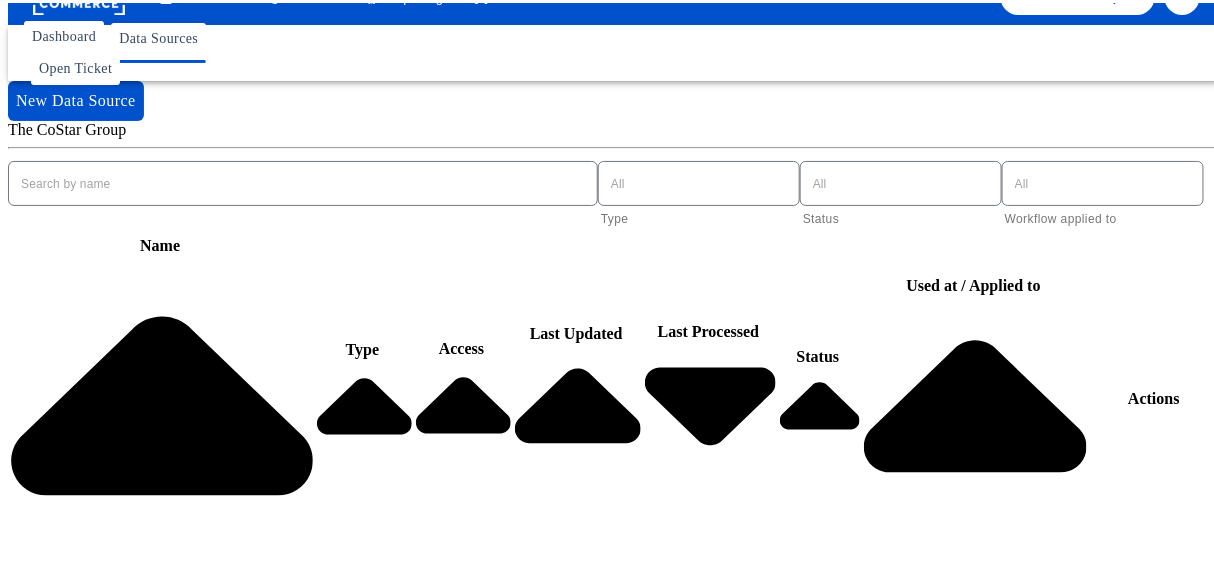 scroll, scrollTop: 47, scrollLeft: 0, axis: vertical 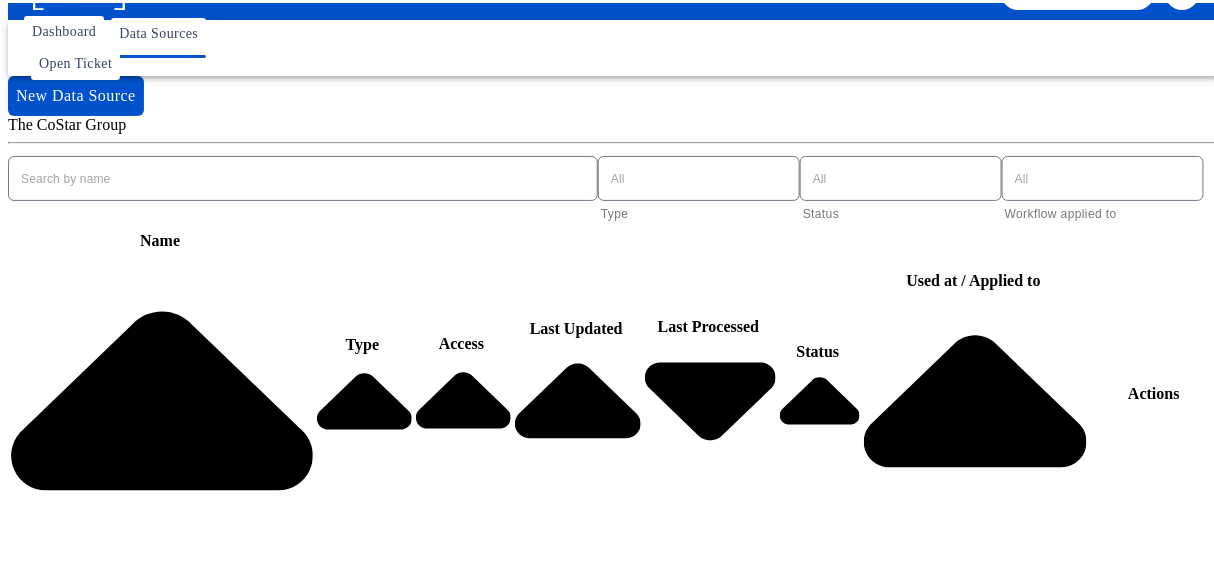 click at bounding box center (289, 167) 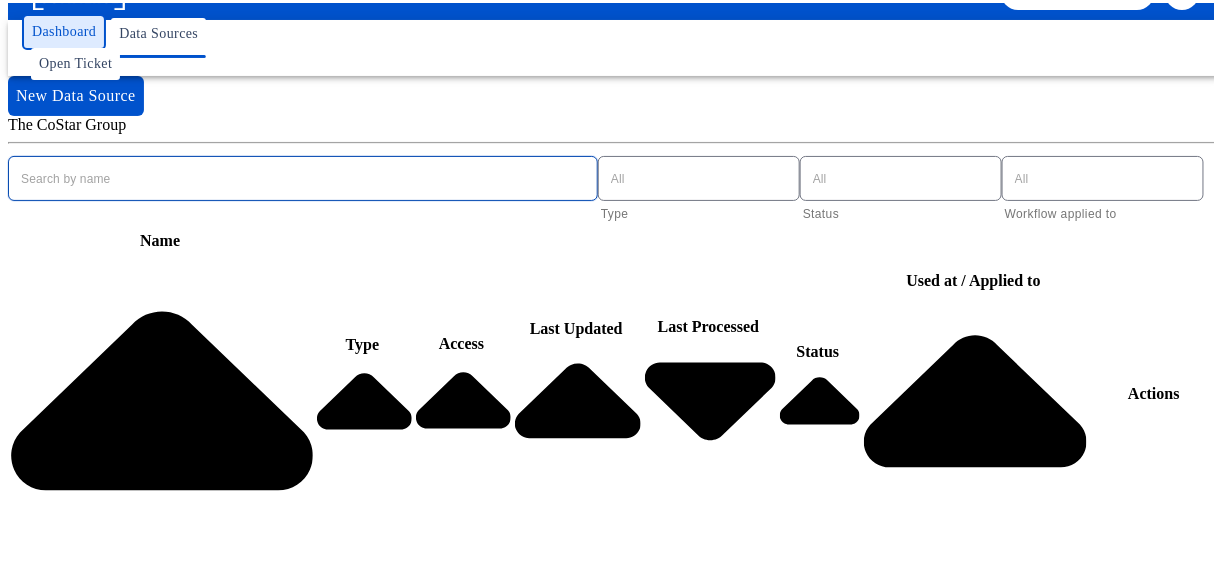click on "Dashboard" at bounding box center (64, 29) 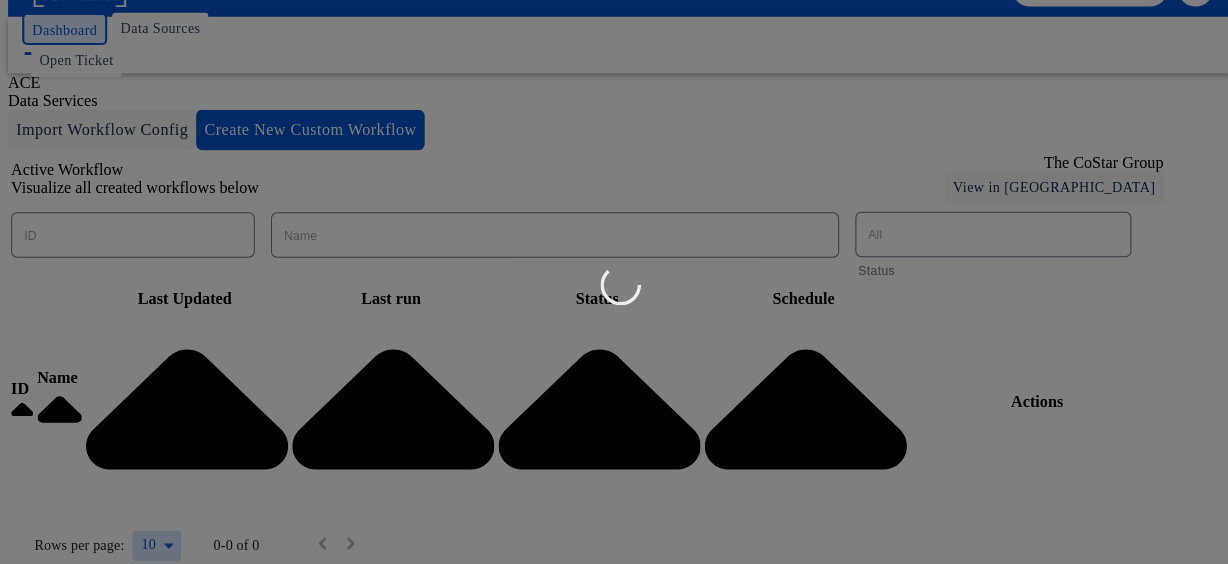 scroll, scrollTop: 0, scrollLeft: 0, axis: both 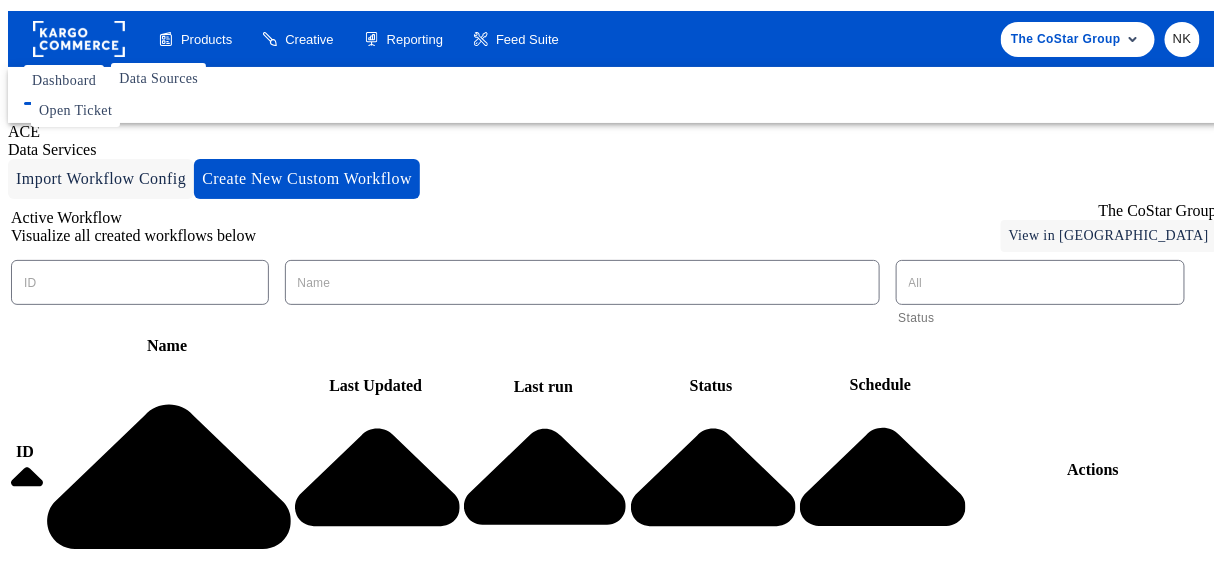 click at bounding box center (126, 271) 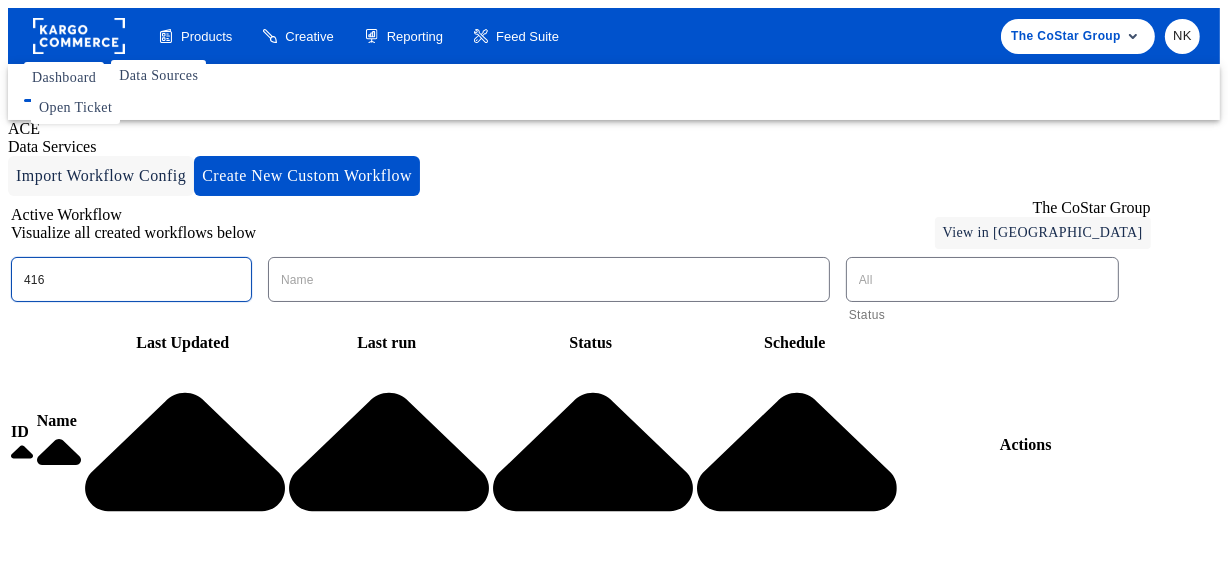 type on "416" 